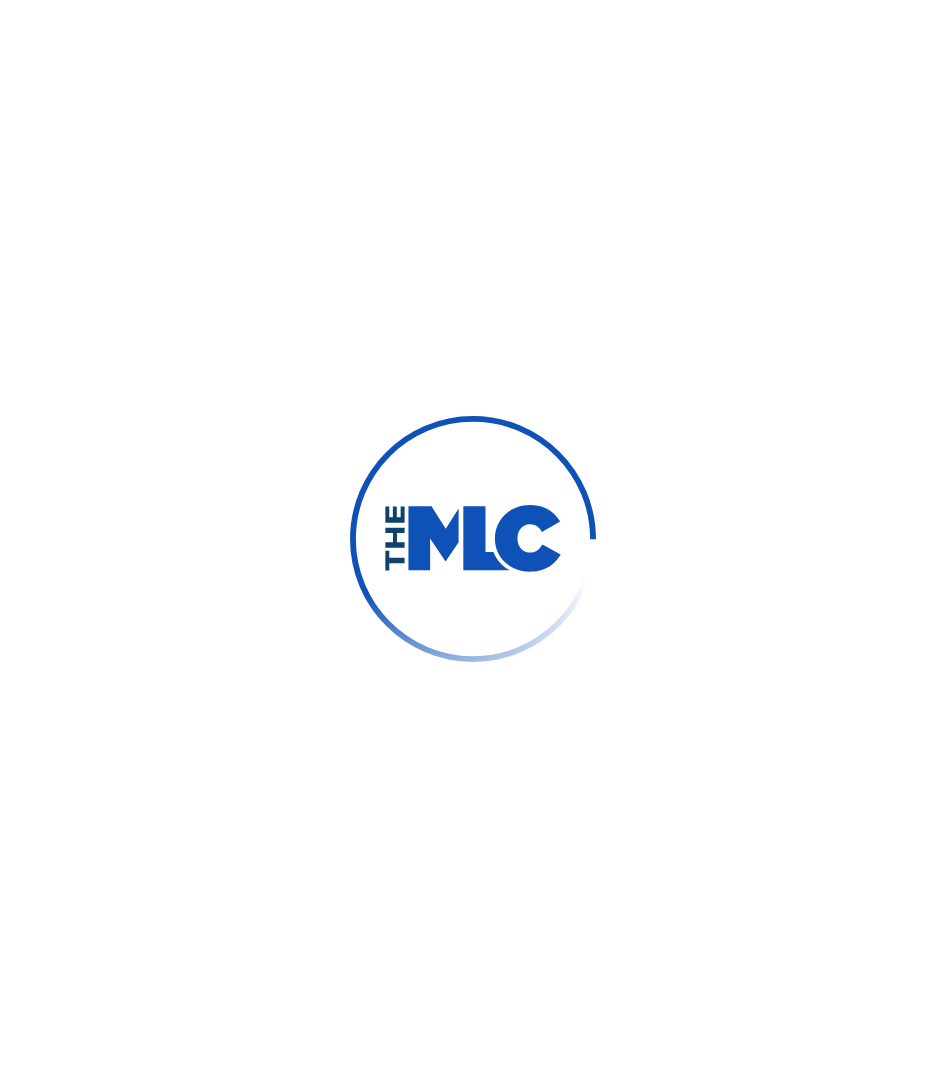 scroll, scrollTop: 0, scrollLeft: 0, axis: both 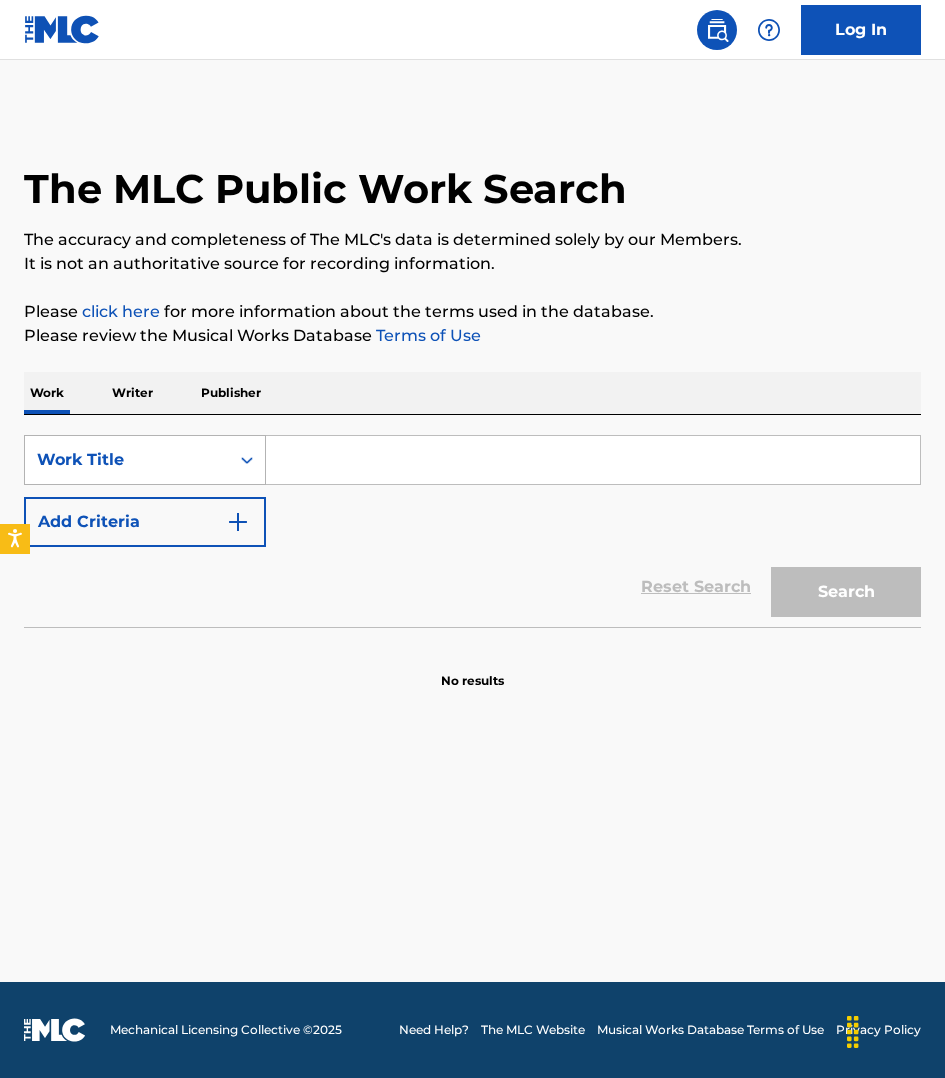 click on "Work Title" at bounding box center (127, 460) 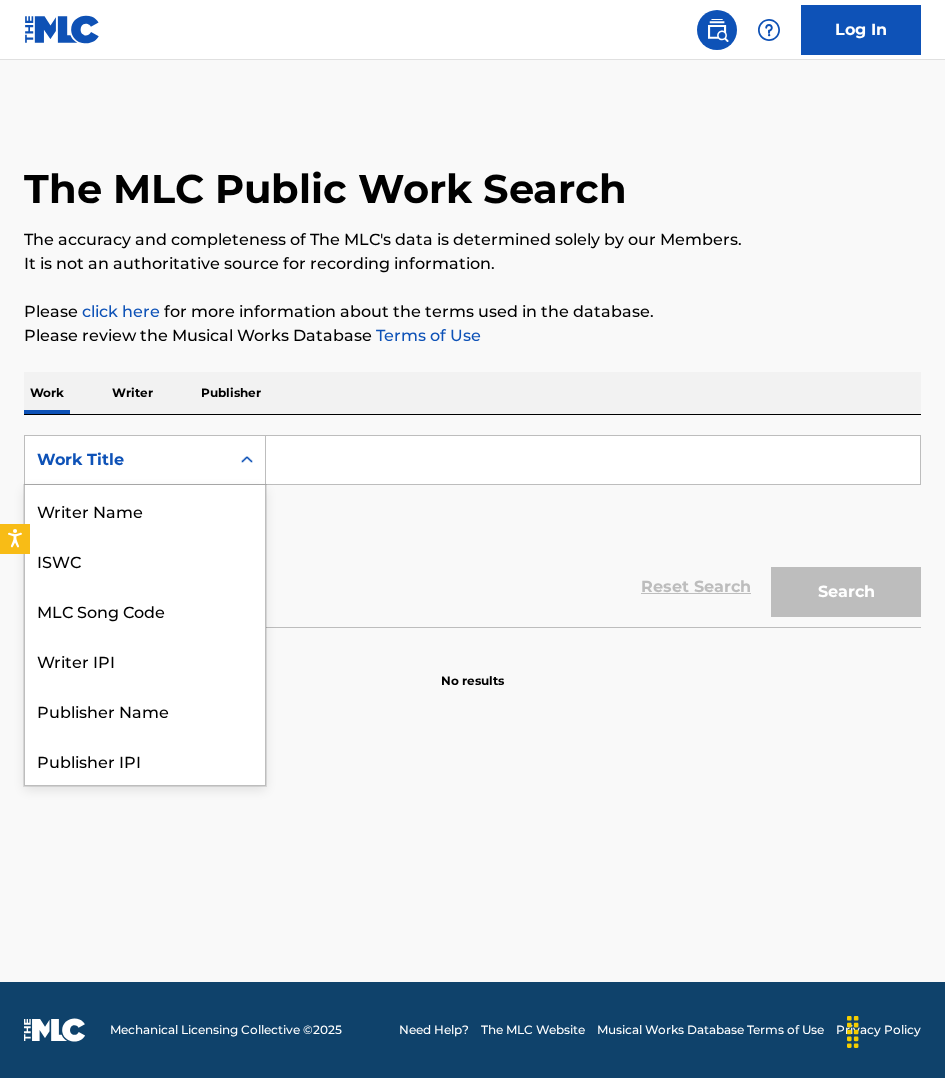 scroll, scrollTop: 100, scrollLeft: 0, axis: vertical 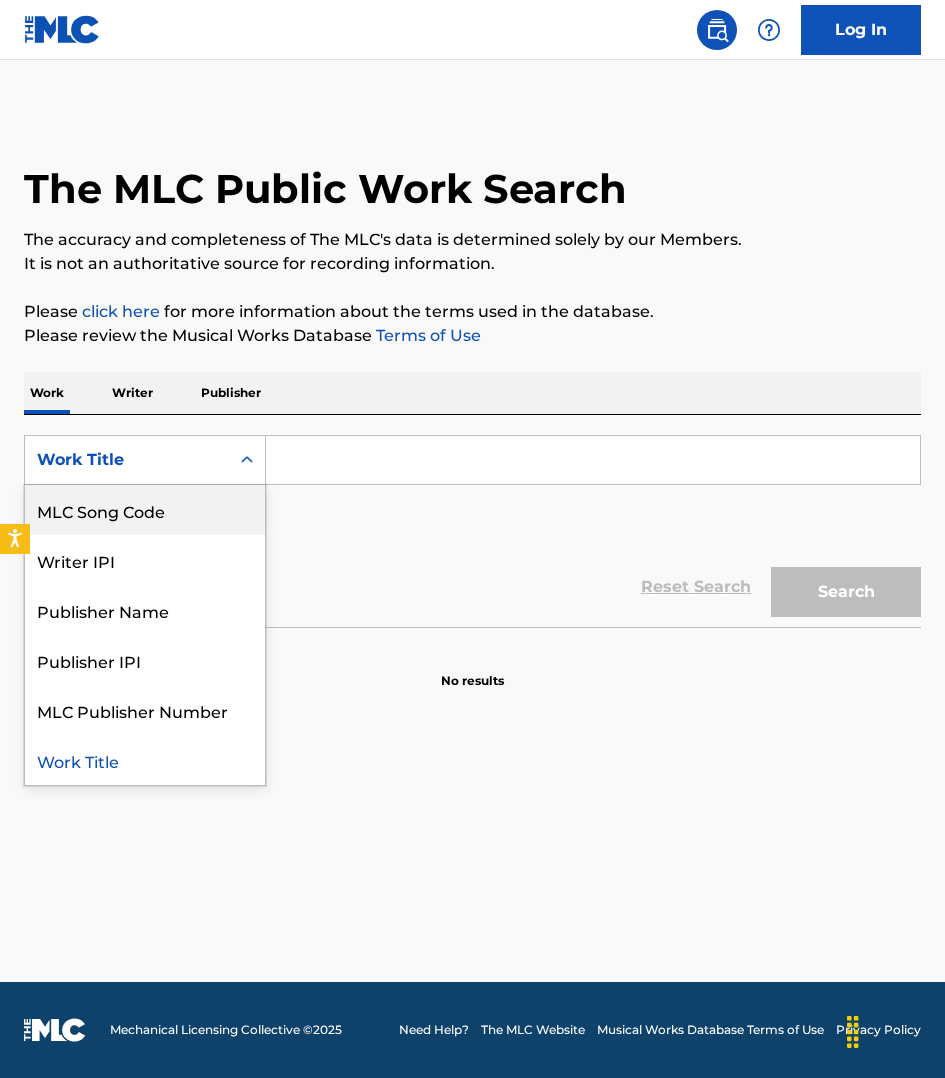 click on "MLC Song Code" at bounding box center [145, 510] 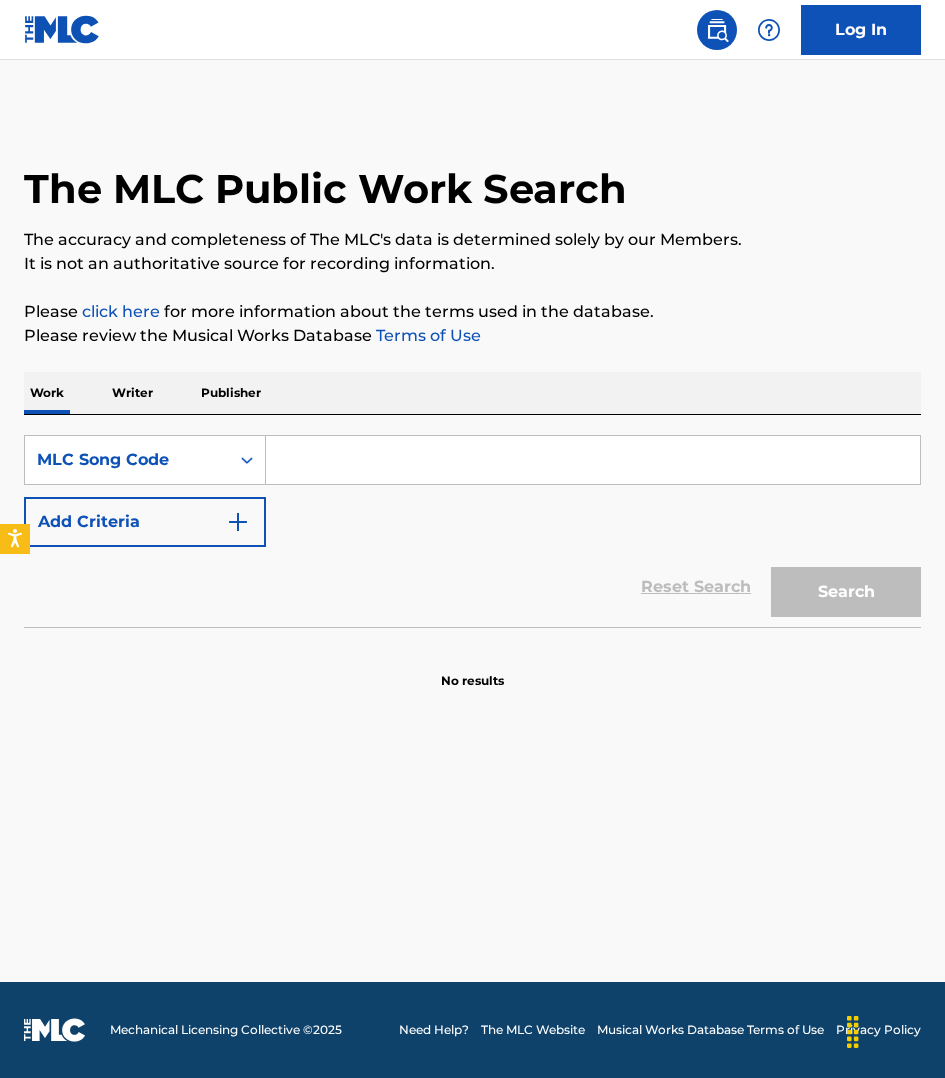 click at bounding box center (593, 460) 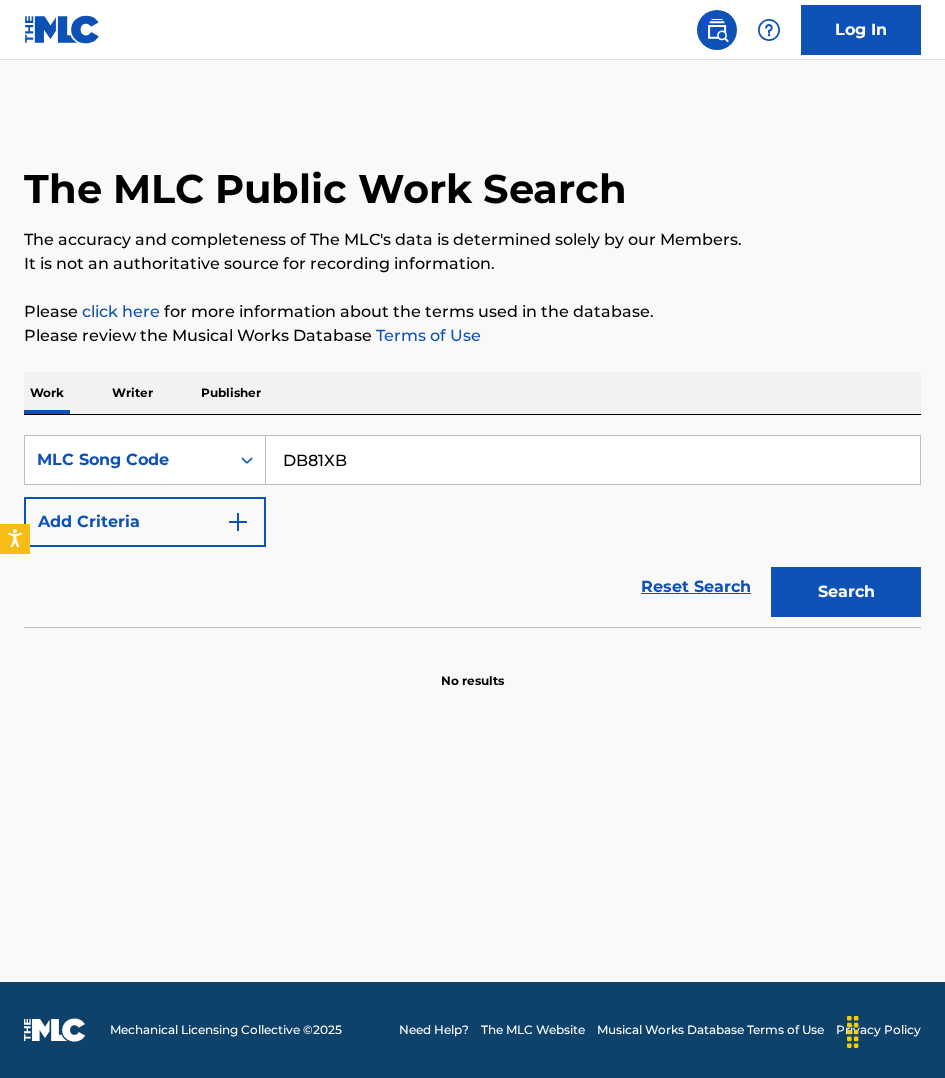 type on "DB81XB" 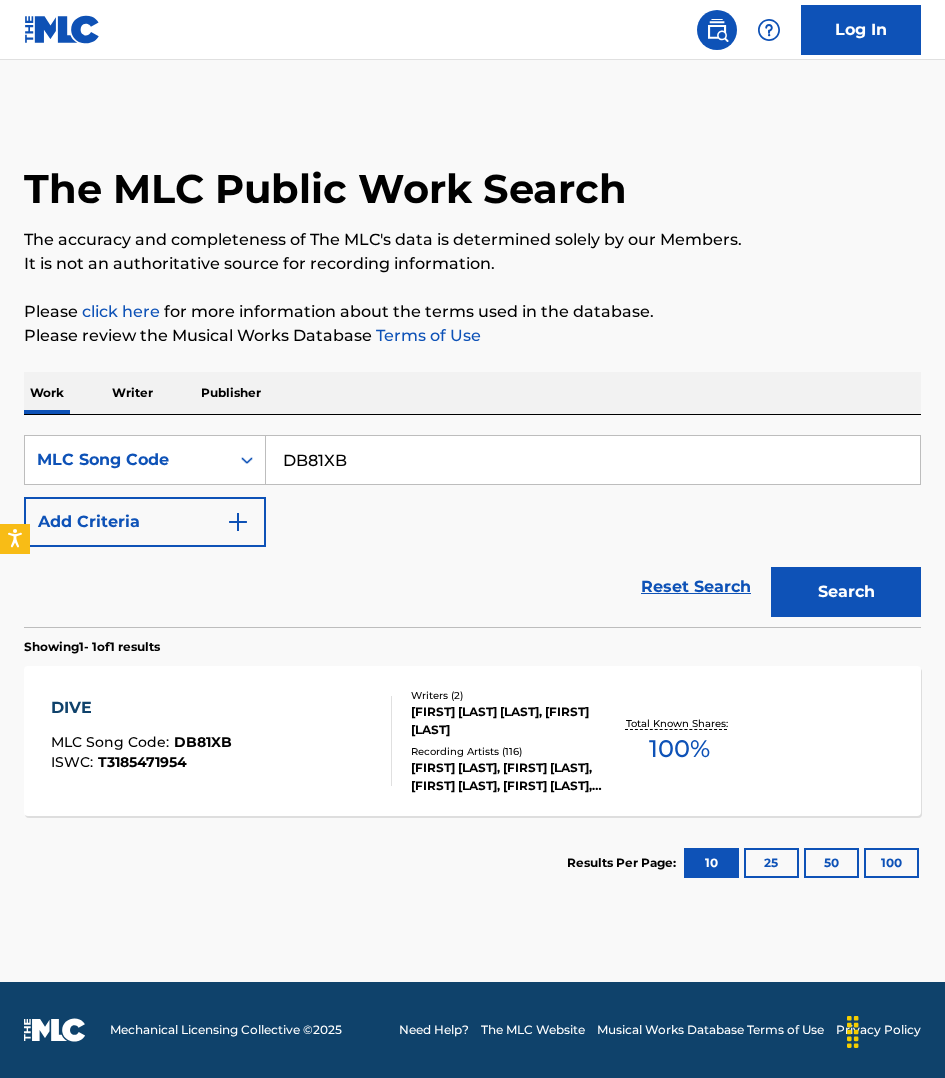 click on "DIVE MLC Song Code : DB81XB ISWC : T3185471954" at bounding box center [221, 741] 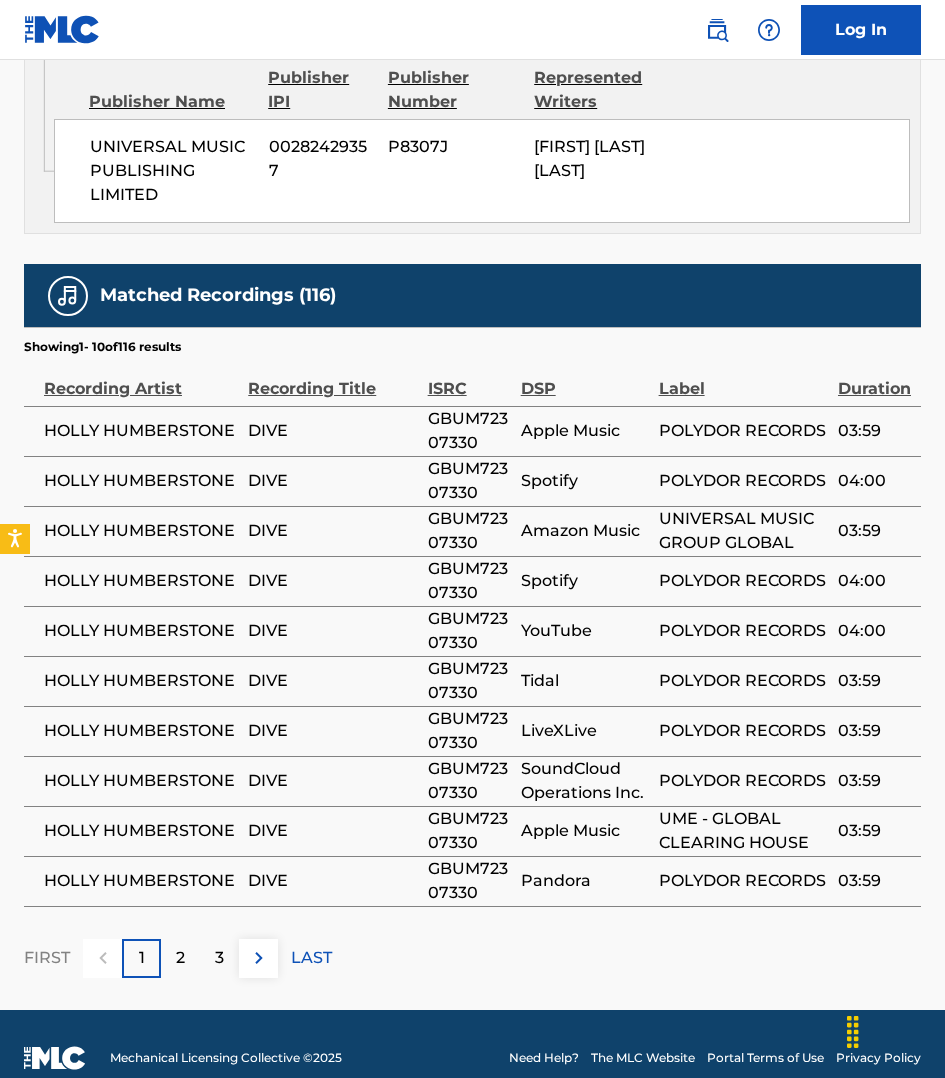 scroll, scrollTop: 1781, scrollLeft: 0, axis: vertical 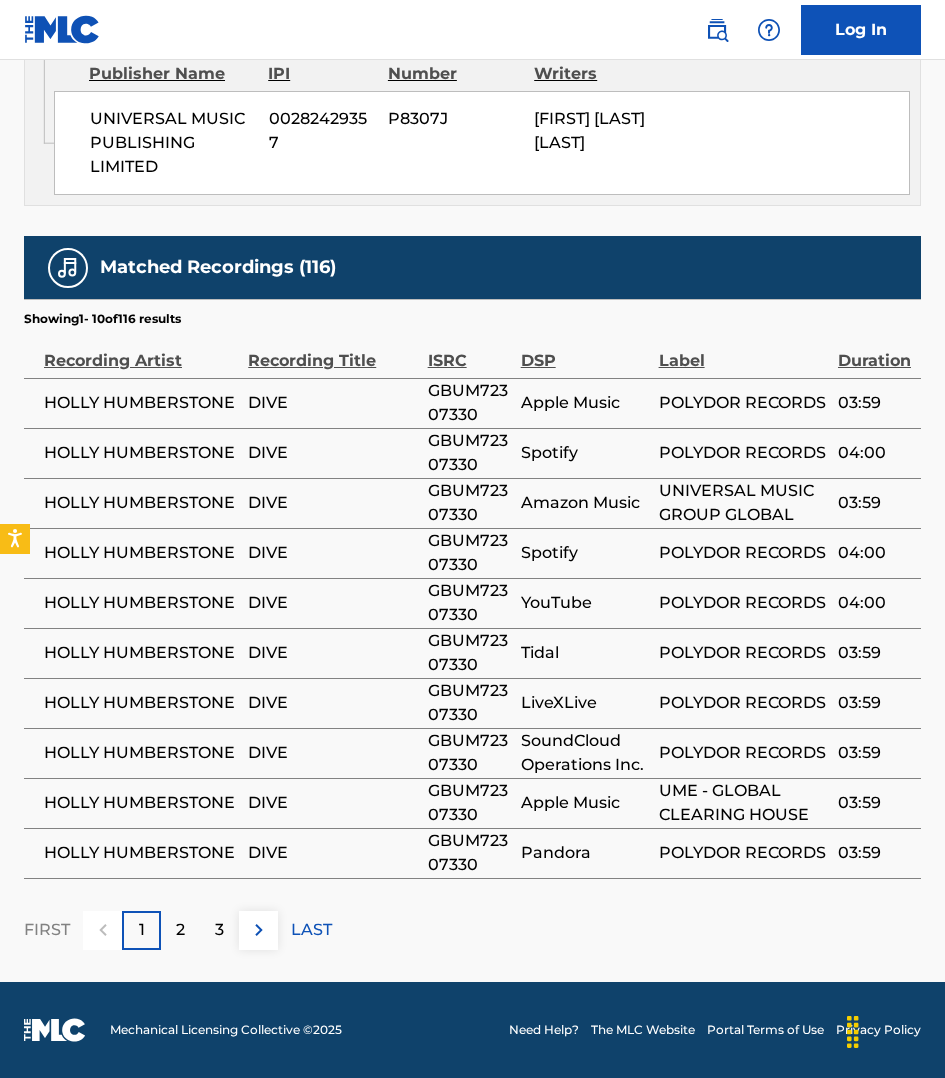 click at bounding box center [259, 930] 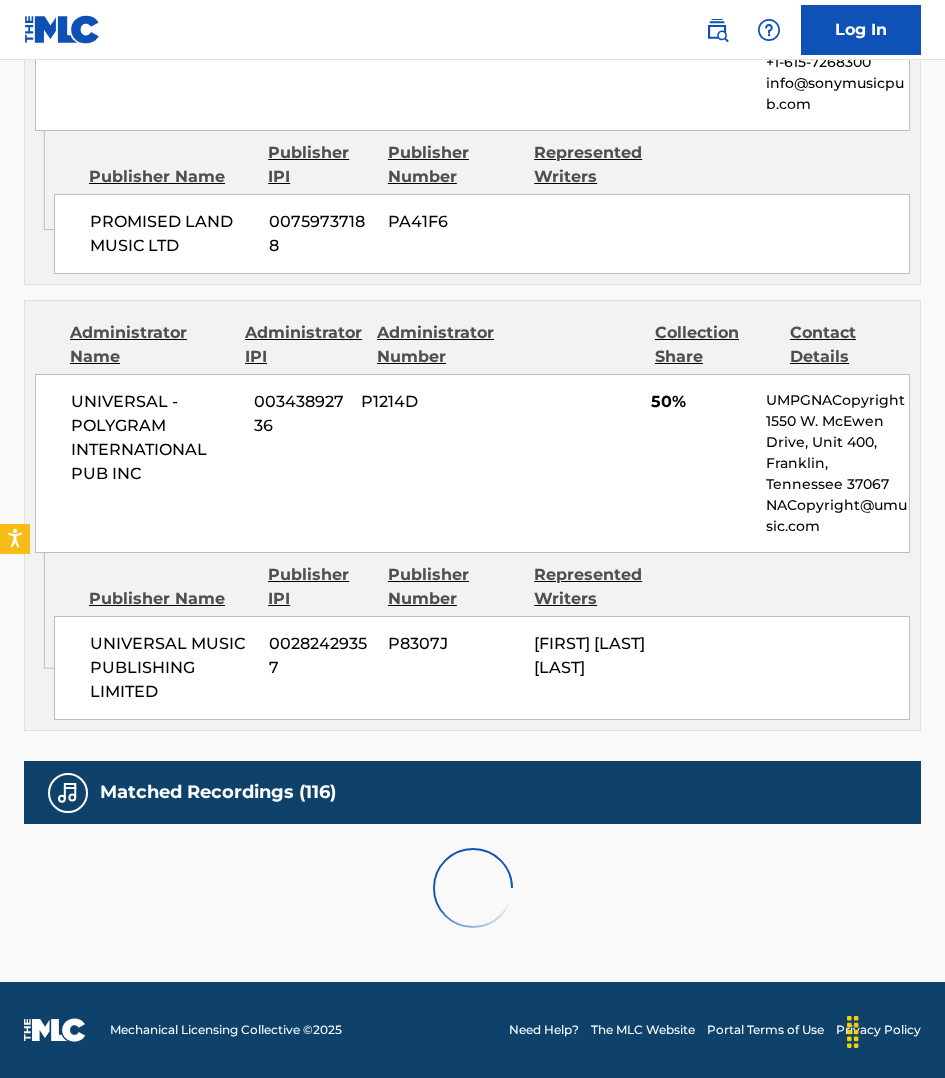 scroll, scrollTop: 1781, scrollLeft: 0, axis: vertical 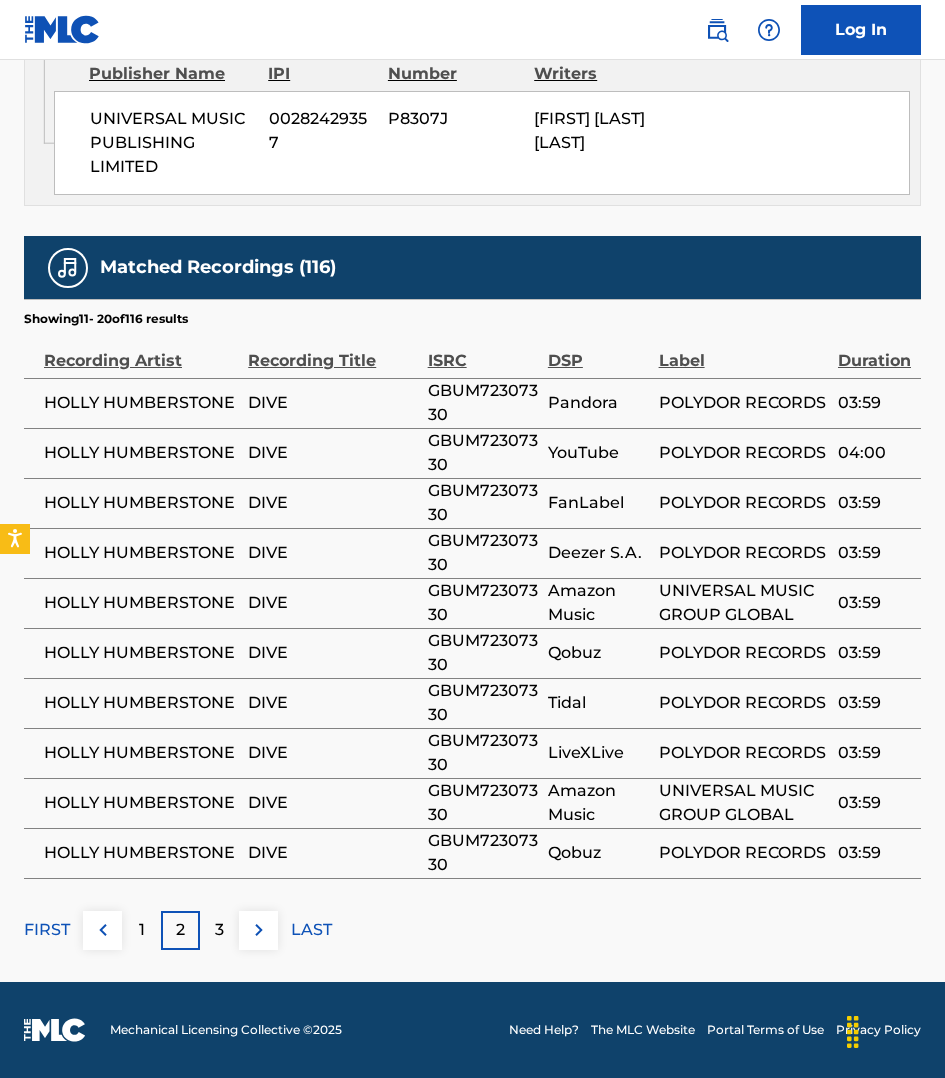 click at bounding box center [259, 930] 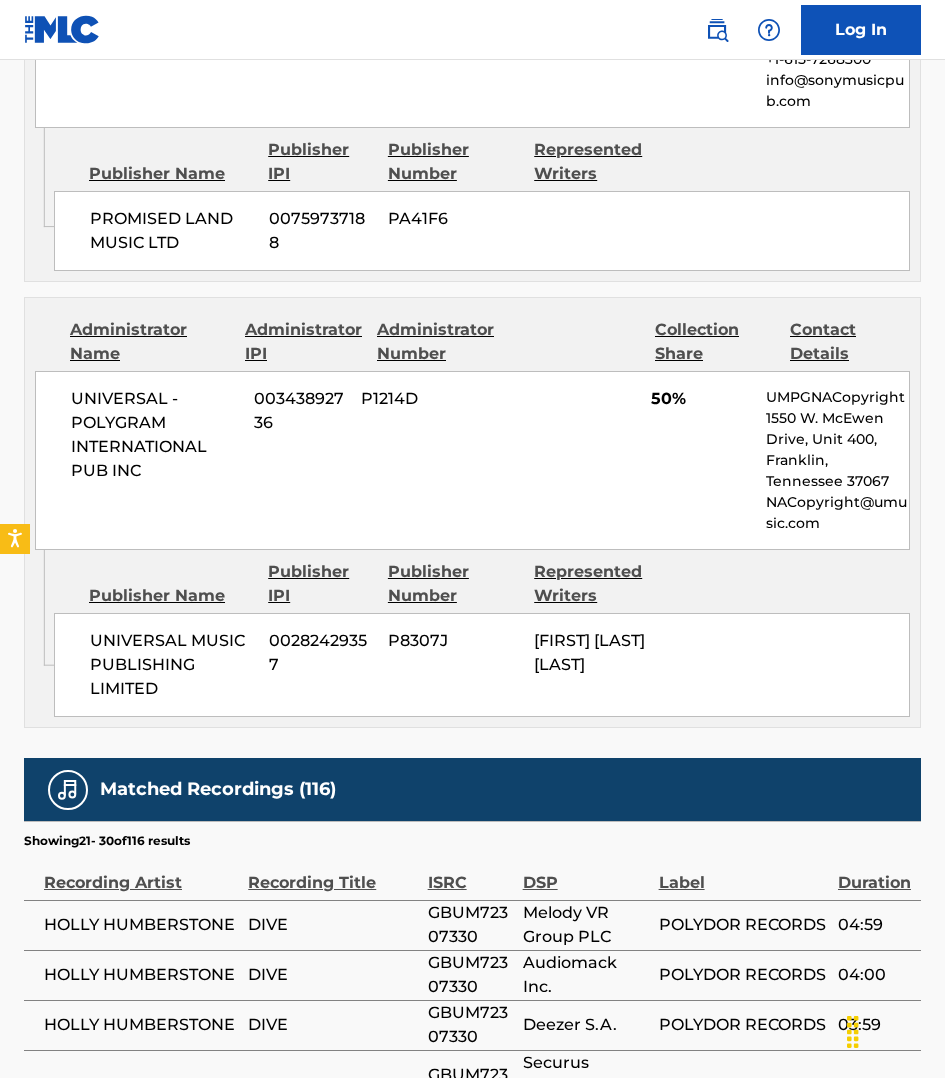 scroll, scrollTop: 1781, scrollLeft: 0, axis: vertical 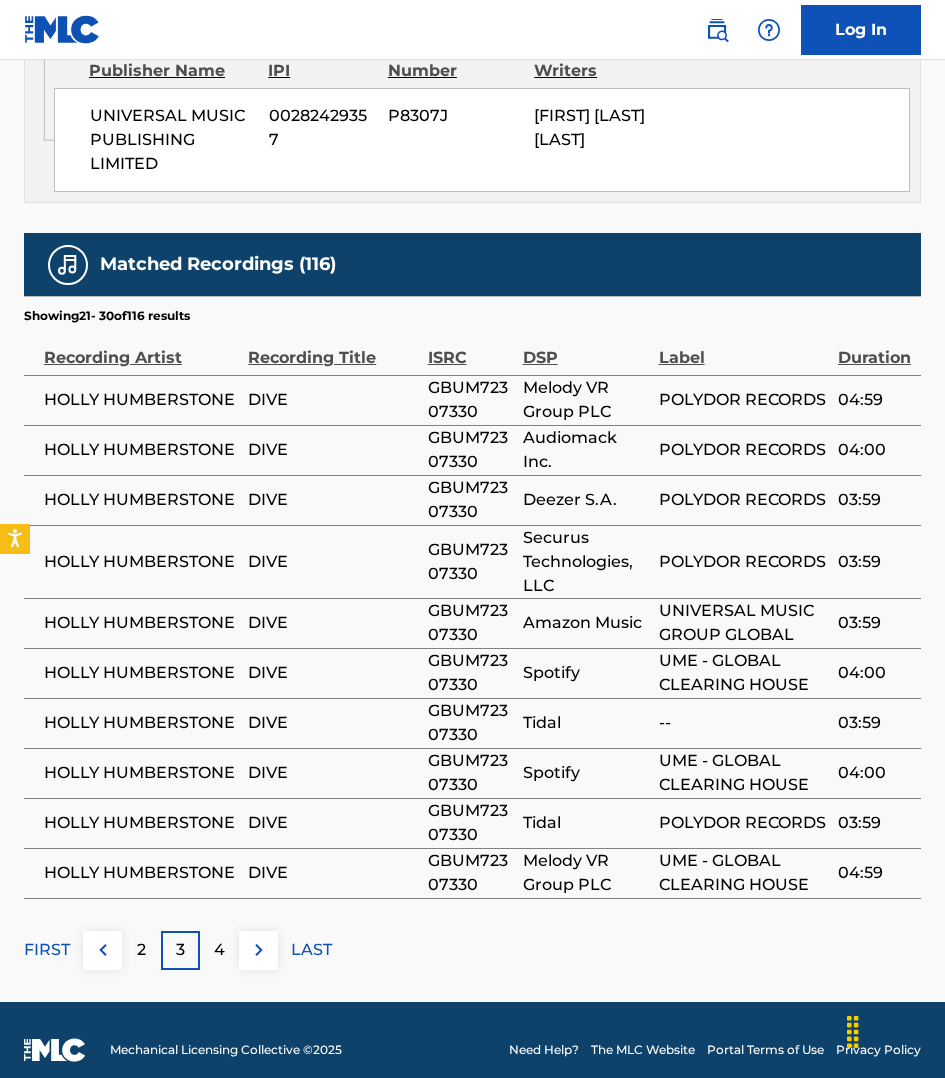 click at bounding box center (259, 950) 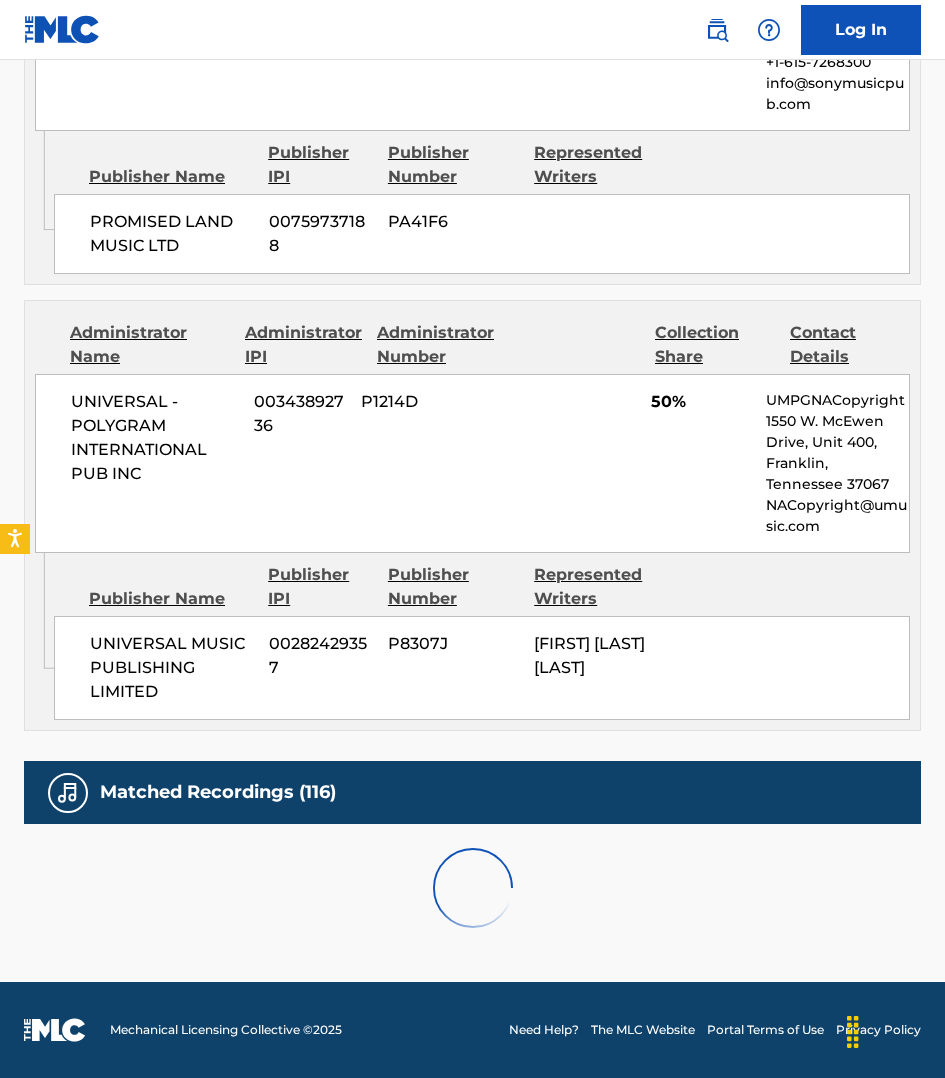 scroll, scrollTop: 1781, scrollLeft: 0, axis: vertical 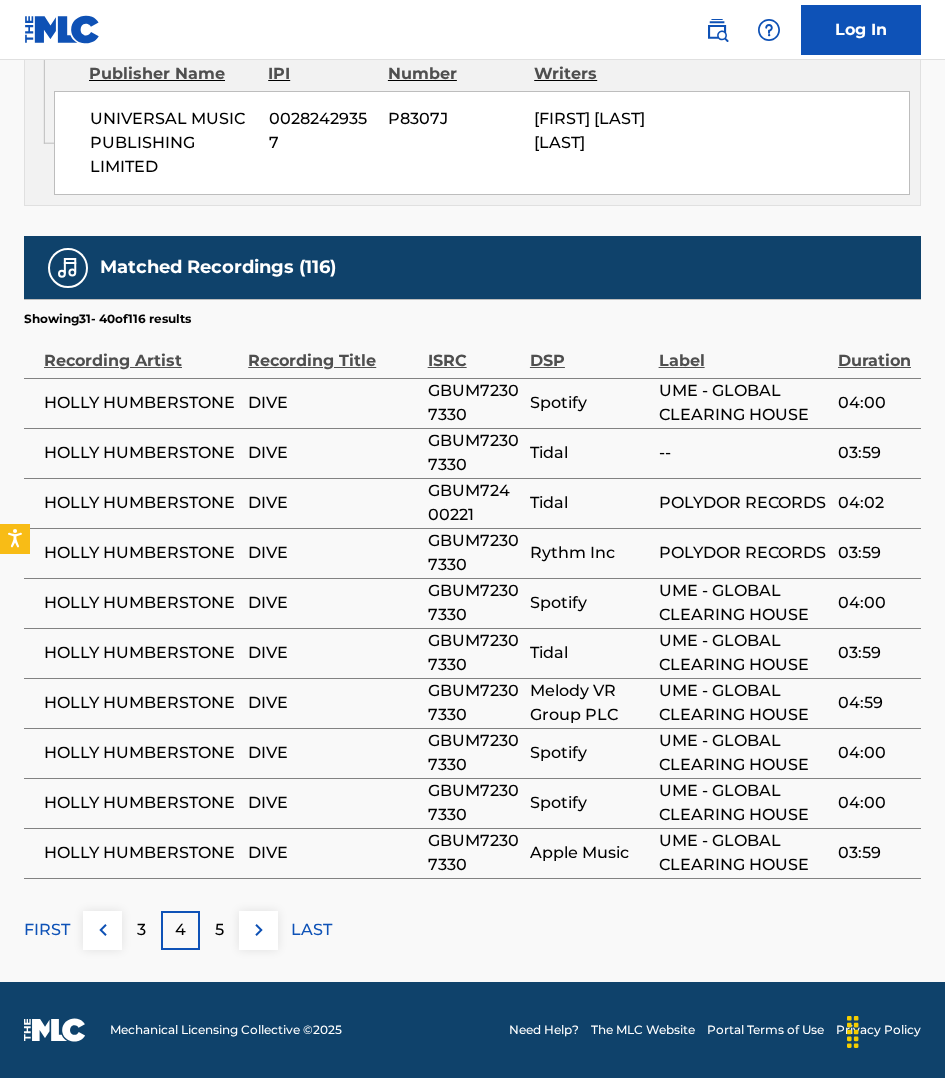 click at bounding box center (259, 930) 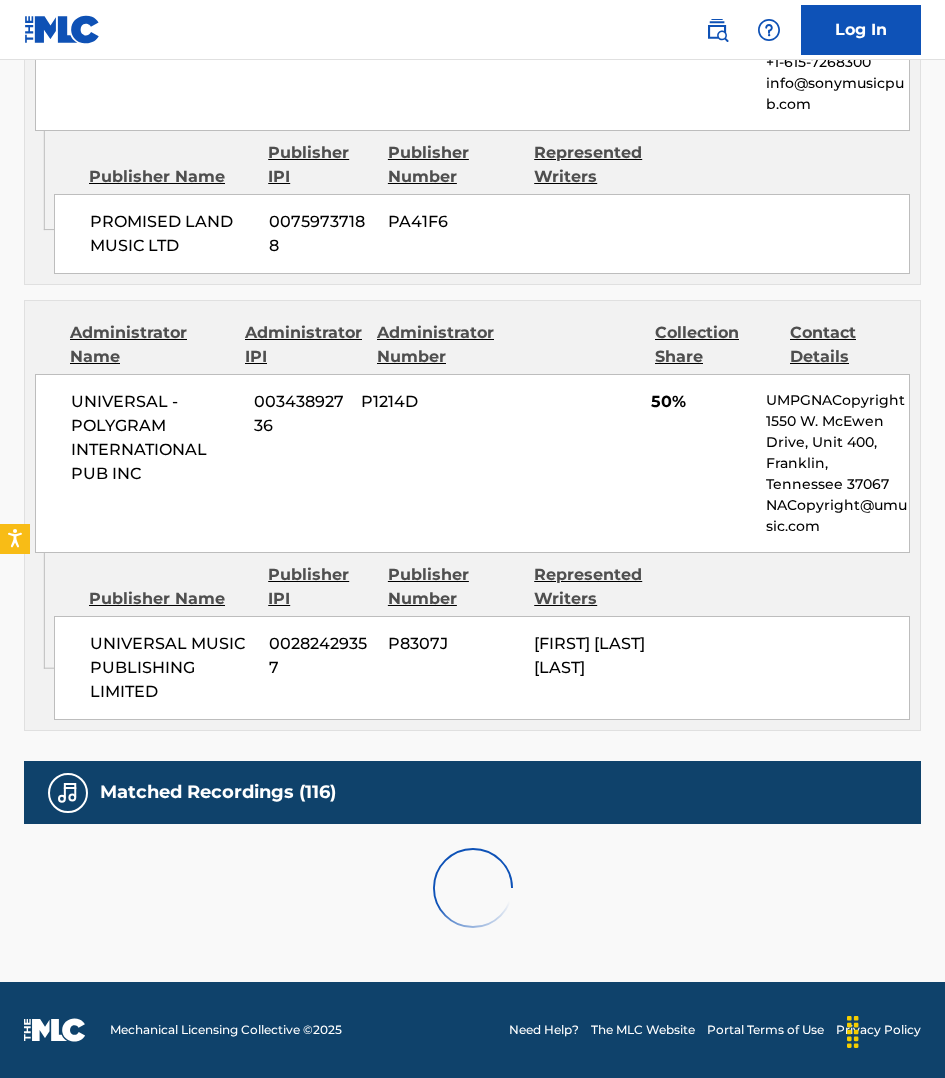 scroll, scrollTop: 1781, scrollLeft: 0, axis: vertical 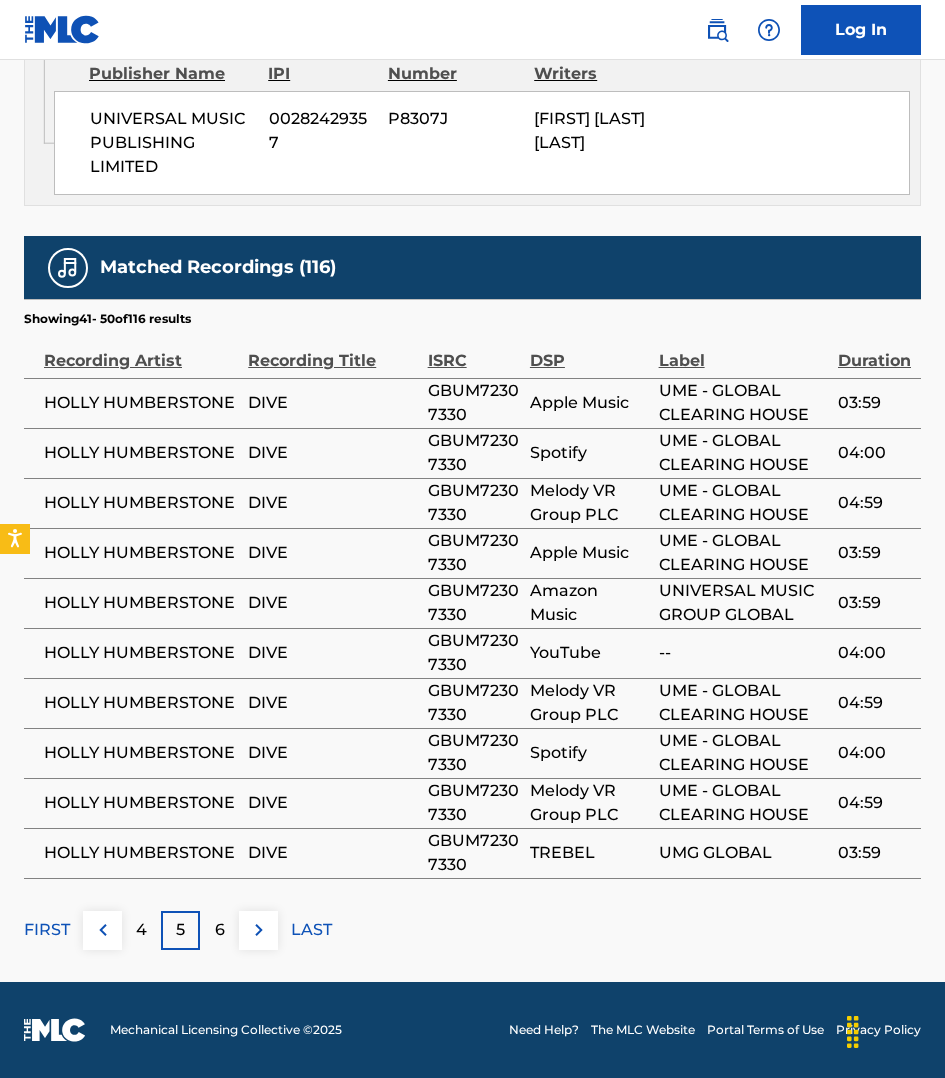 click at bounding box center [259, 930] 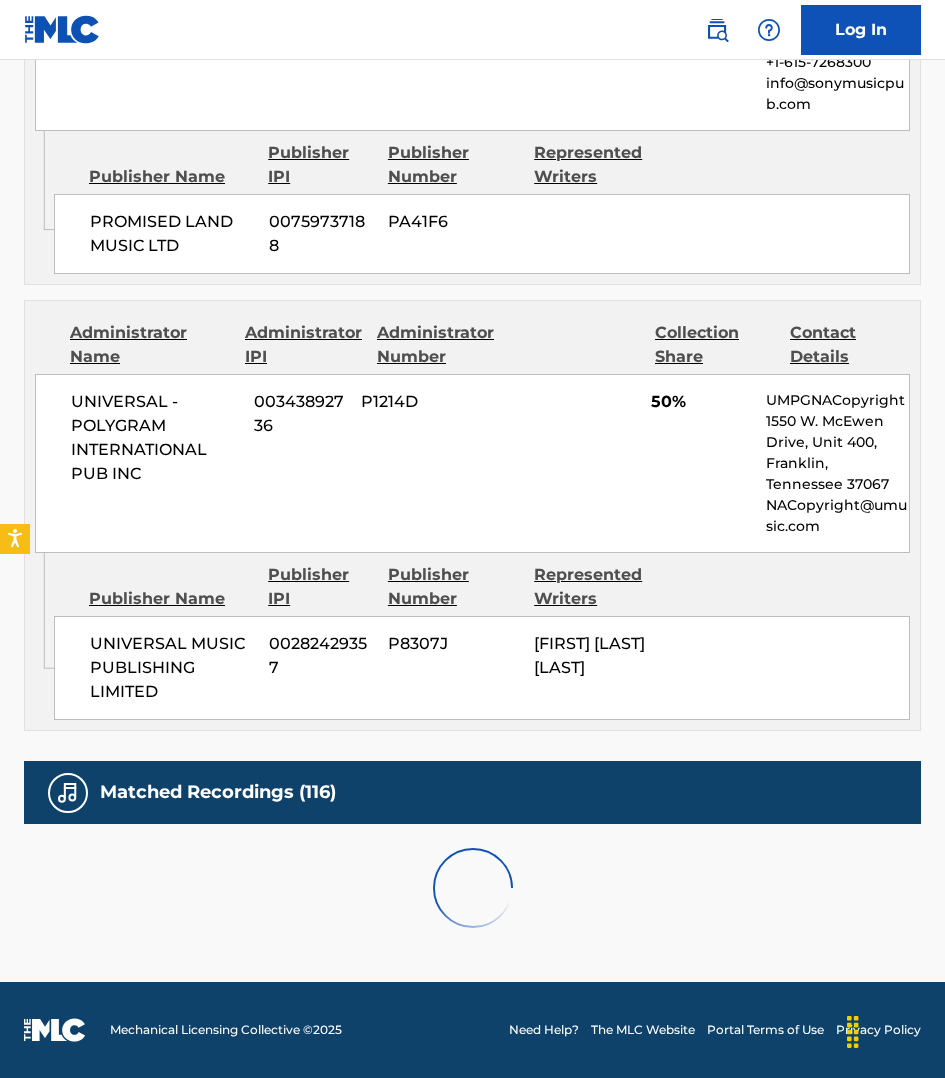 scroll, scrollTop: 1781, scrollLeft: 0, axis: vertical 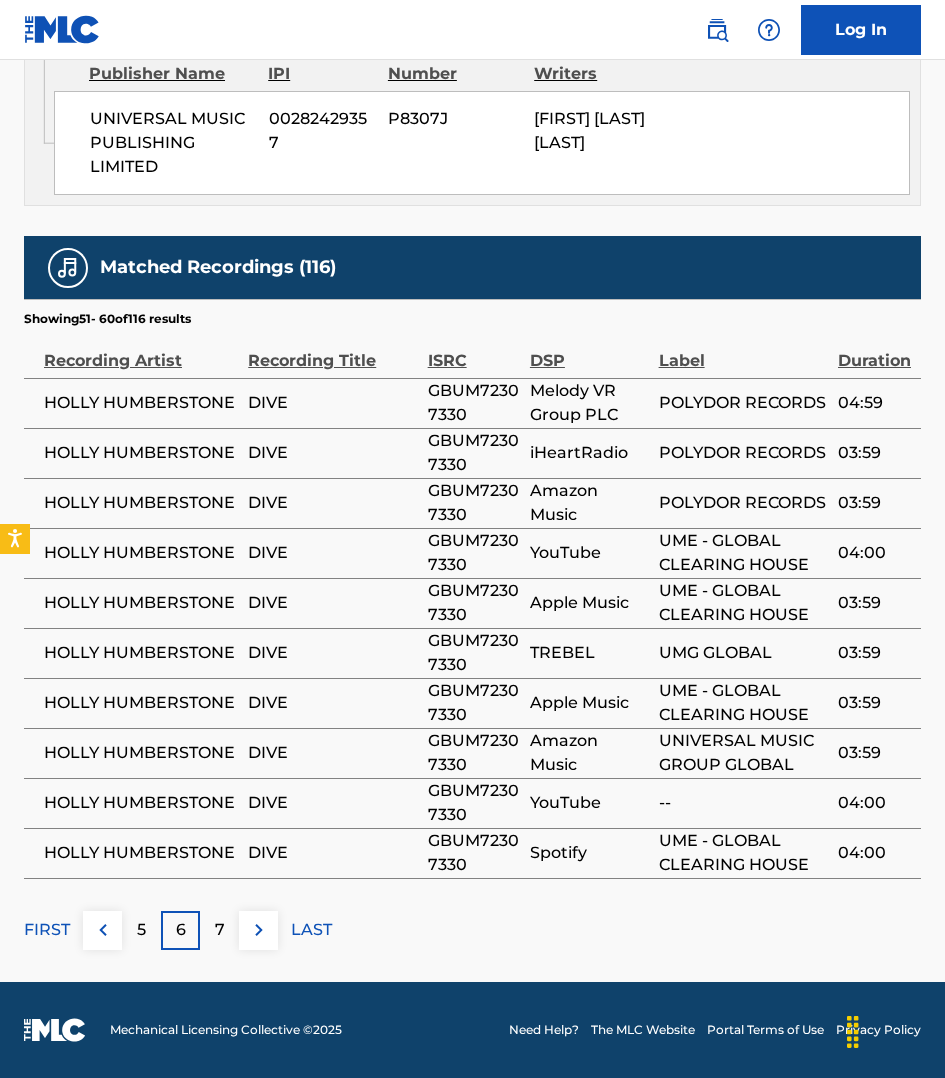 click at bounding box center (259, 930) 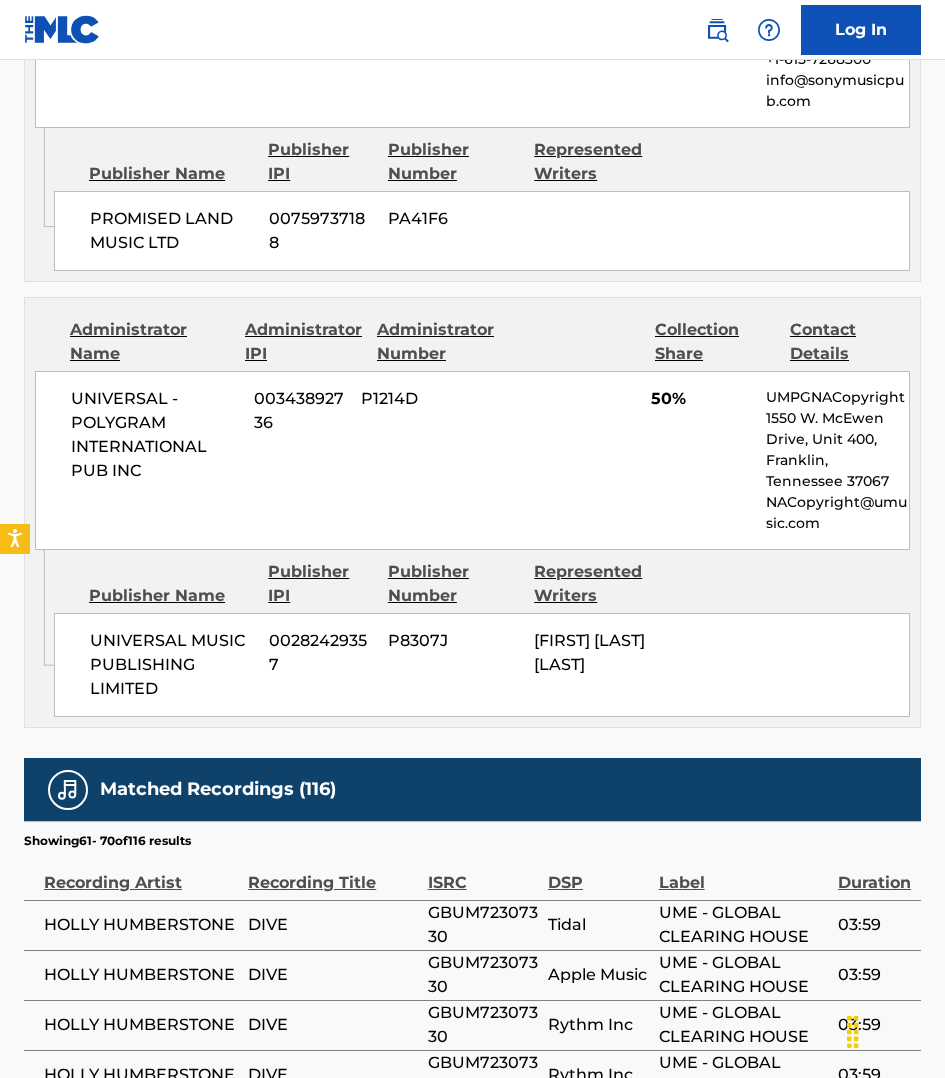 scroll, scrollTop: 1781, scrollLeft: 0, axis: vertical 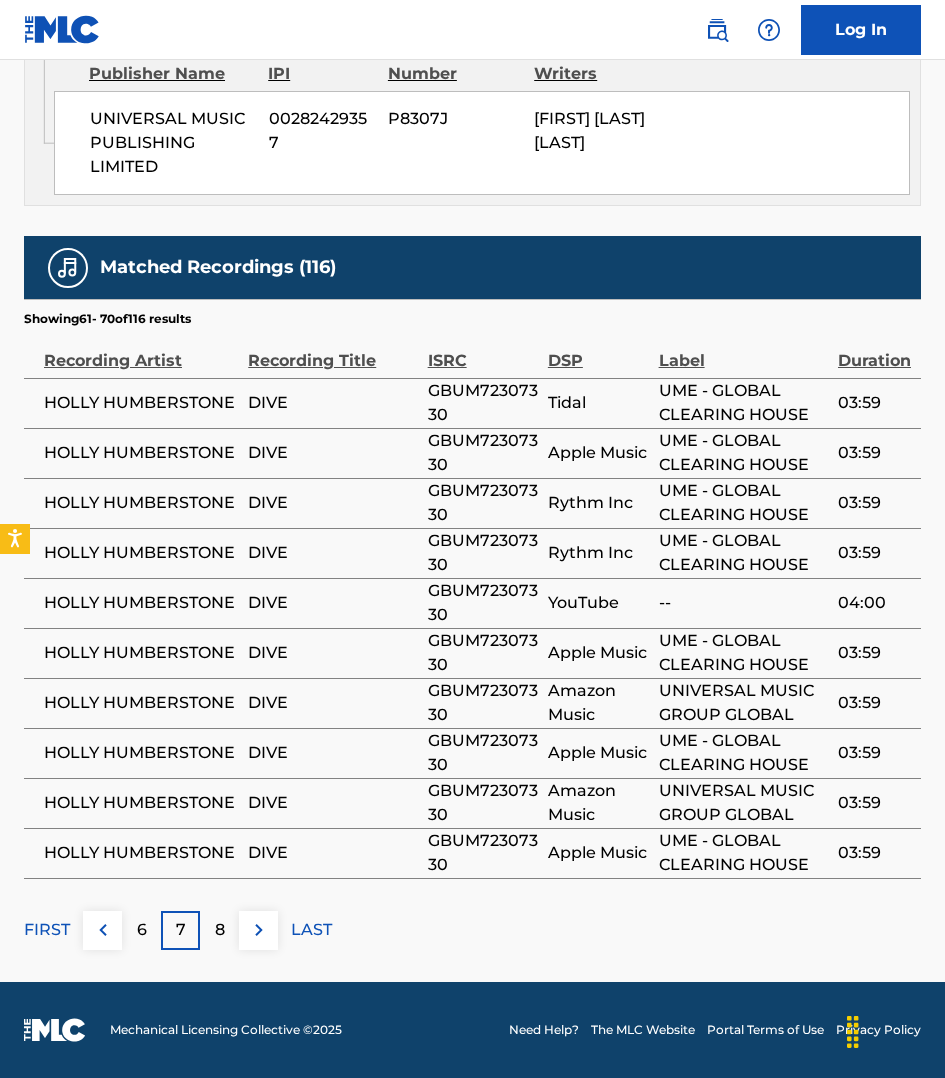 click at bounding box center [259, 930] 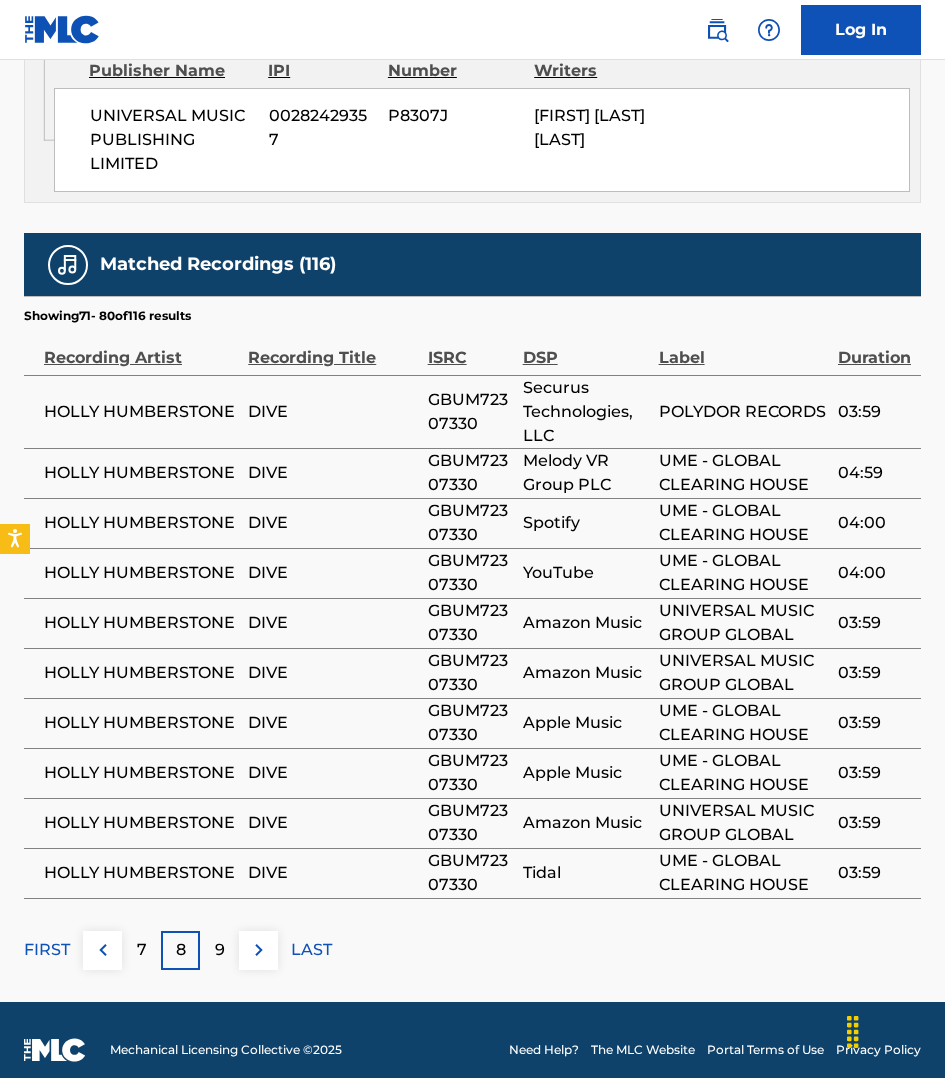 click at bounding box center [259, 950] 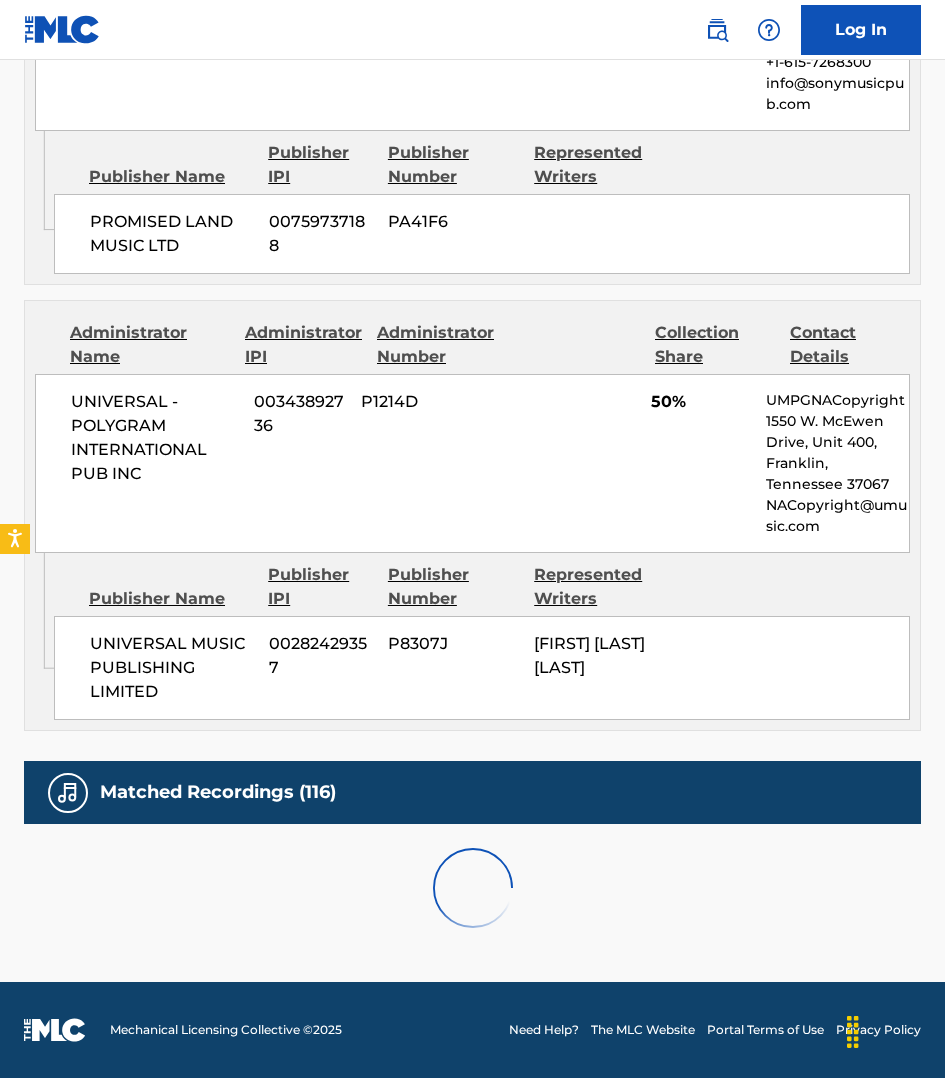 scroll, scrollTop: 1781, scrollLeft: 0, axis: vertical 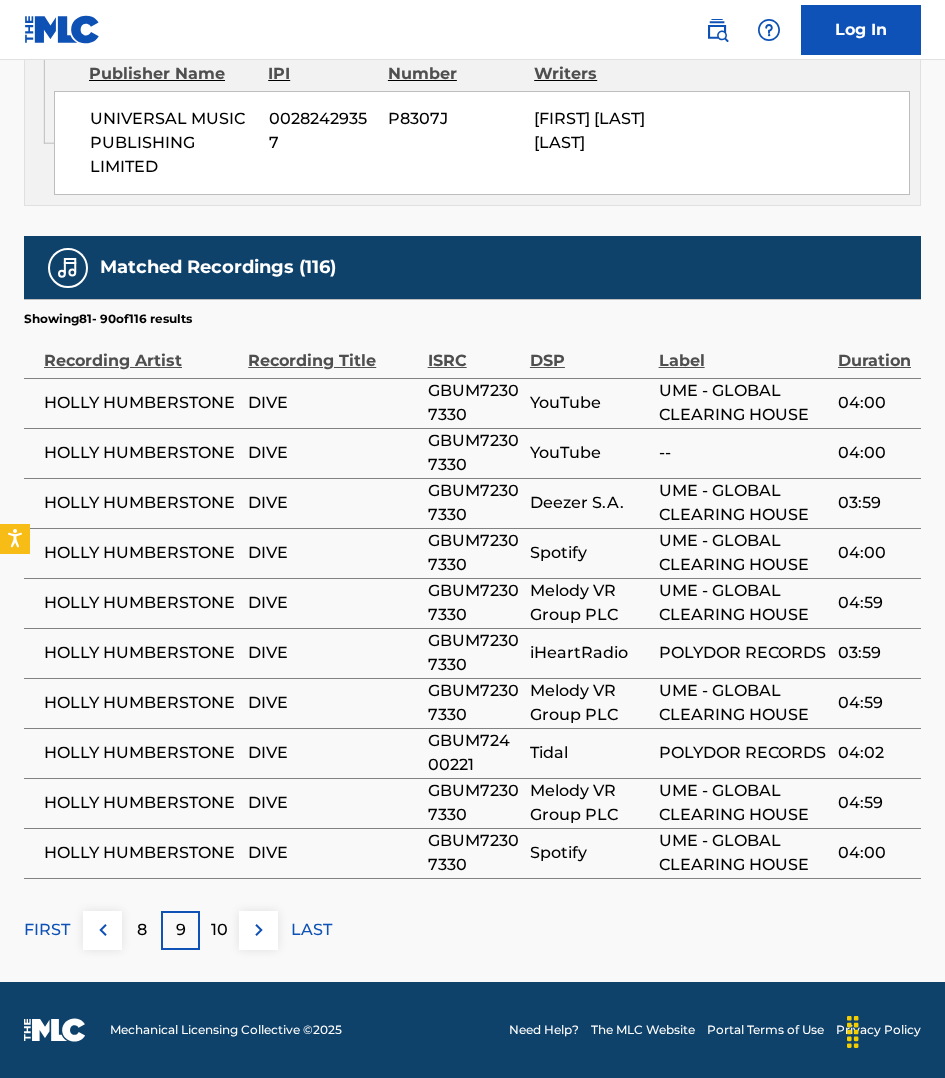 click on "Work Detail   Member Work Identifier -- MLC Song Code DB81XB ISWC T3185471954 Duration --:-- Language -- Alternative Titles No Alternative Titles Writers   (2) Writer Name Writer IPI Writer Role [FIRST] [LAST] 00395559405 Composer/Author [FIRST] [LAST] 00626757910 Composer/Author Publishers   (2) Total shares:  100 % Administrator Name Administrator IPI Administrator Number Collection Share Contact Details SONY/ATV TUNES LLC 00338164558 P8301C 50% MLC Inquiries at Sony Music Publishing 1005 17th Ave. South , Unit Suite 800,  Nashville, Tennessee 37212 United States +1-615-7268300 info@sonymusicpub.com Admin Original Publisher Connecting Line Publisher Name Publisher IPI Publisher Number Represented Writers PROMISED LAND MUSIC LTD 00759737188 PA41F6 Administrator Name Administrator IPI Administrator Number Collection Share Contact Details UNIVERSAL - POLYGRAM INTERNATIONAL PUB INC 00343892736 P1214D 50% UMPGNACopyright NACopyright@umusic.com" at bounding box center [472, -368] 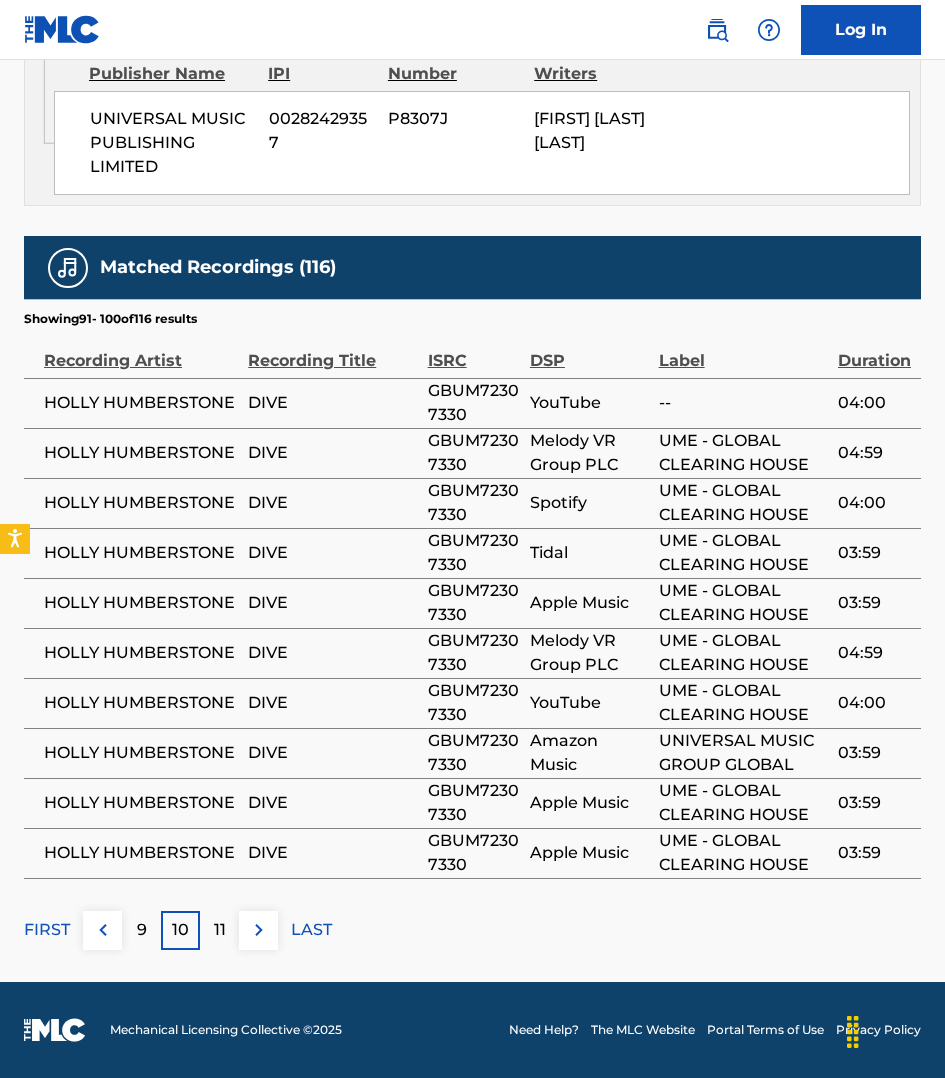 click at bounding box center (259, 930) 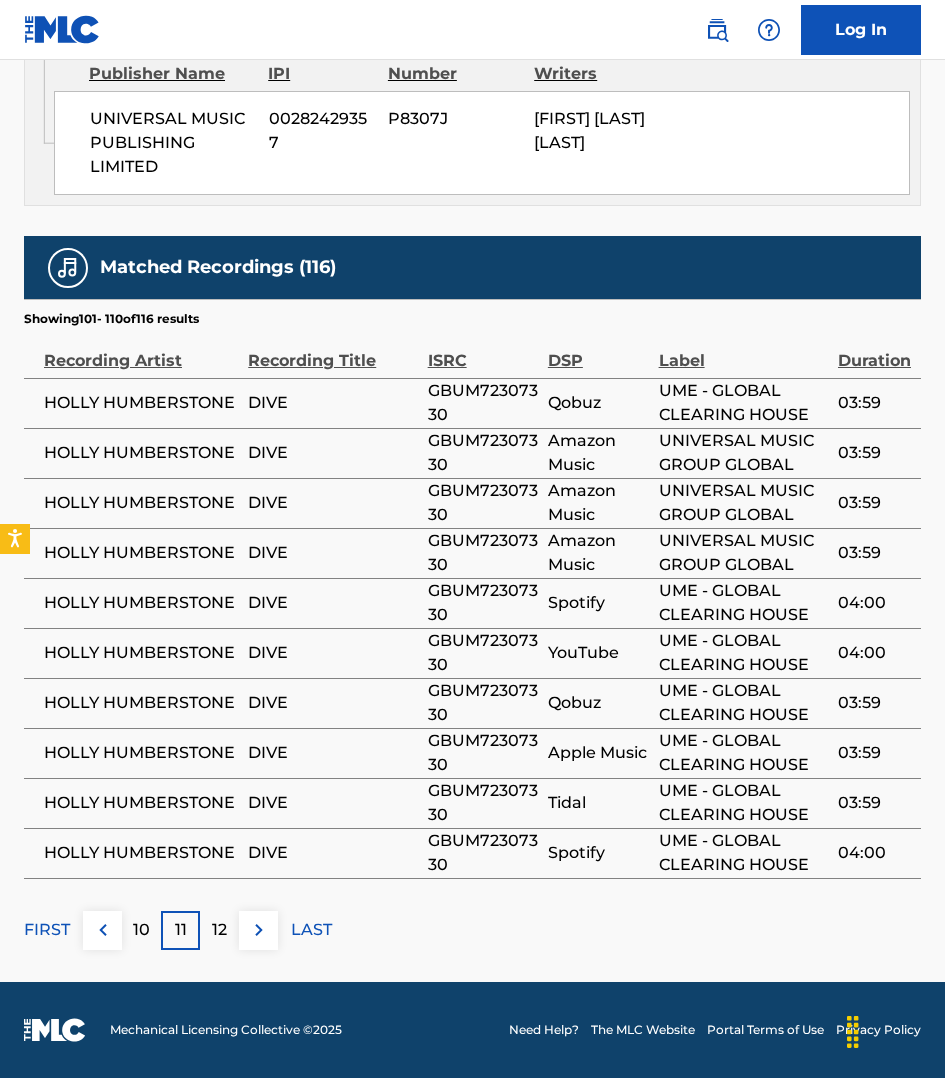 click at bounding box center (259, 930) 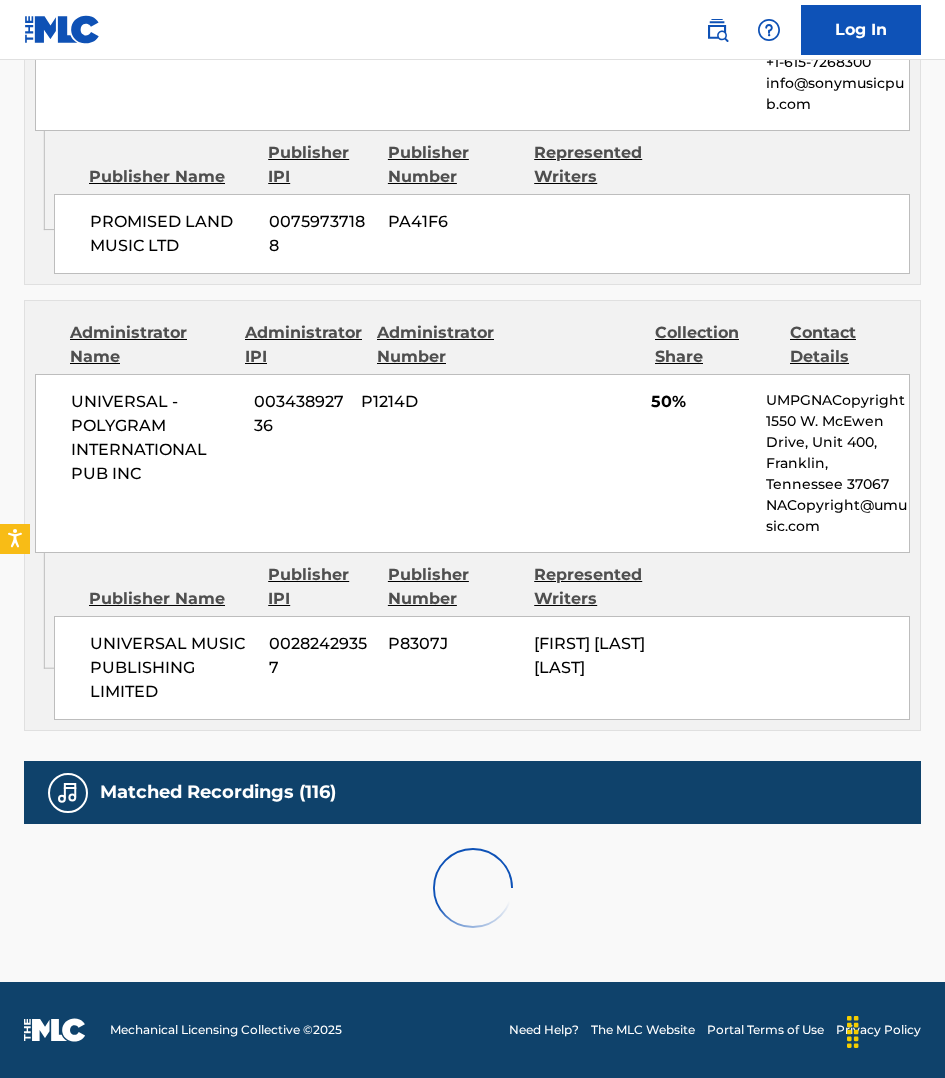 scroll, scrollTop: 1581, scrollLeft: 0, axis: vertical 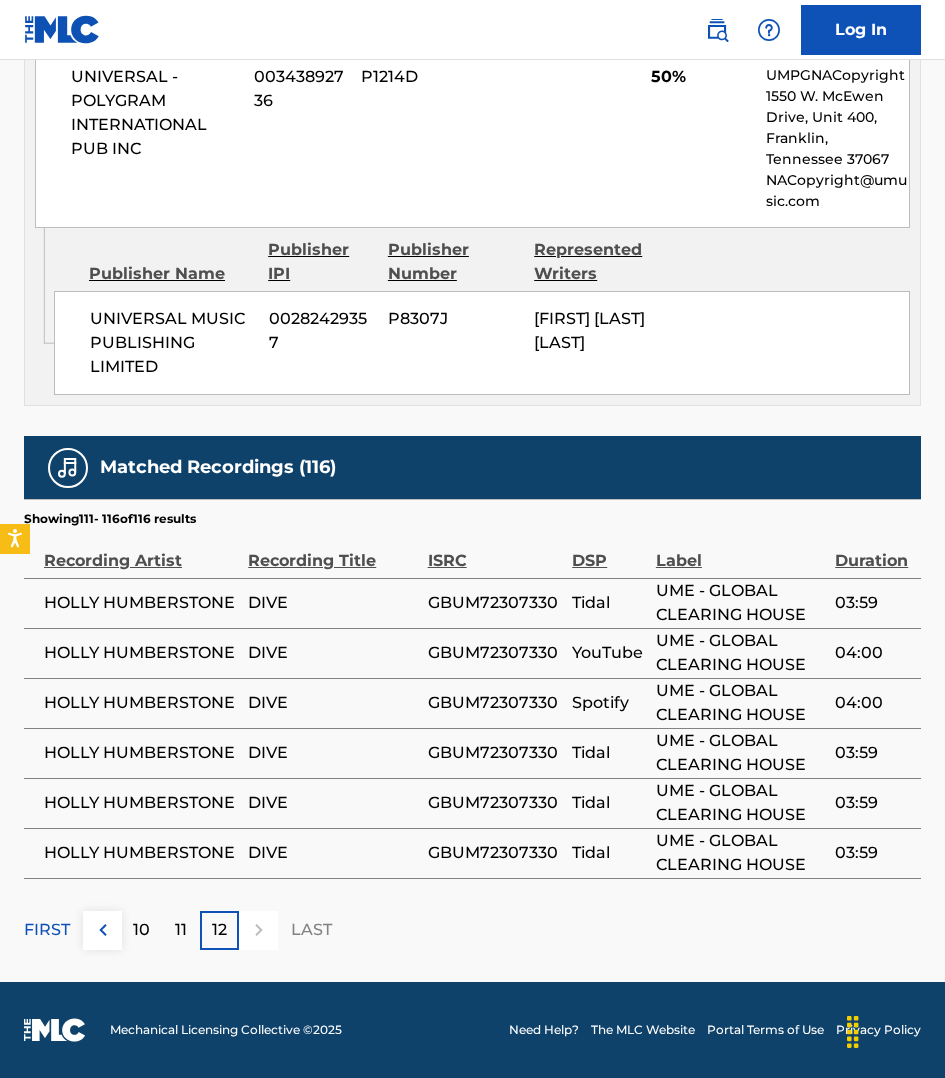 click at bounding box center (258, 930) 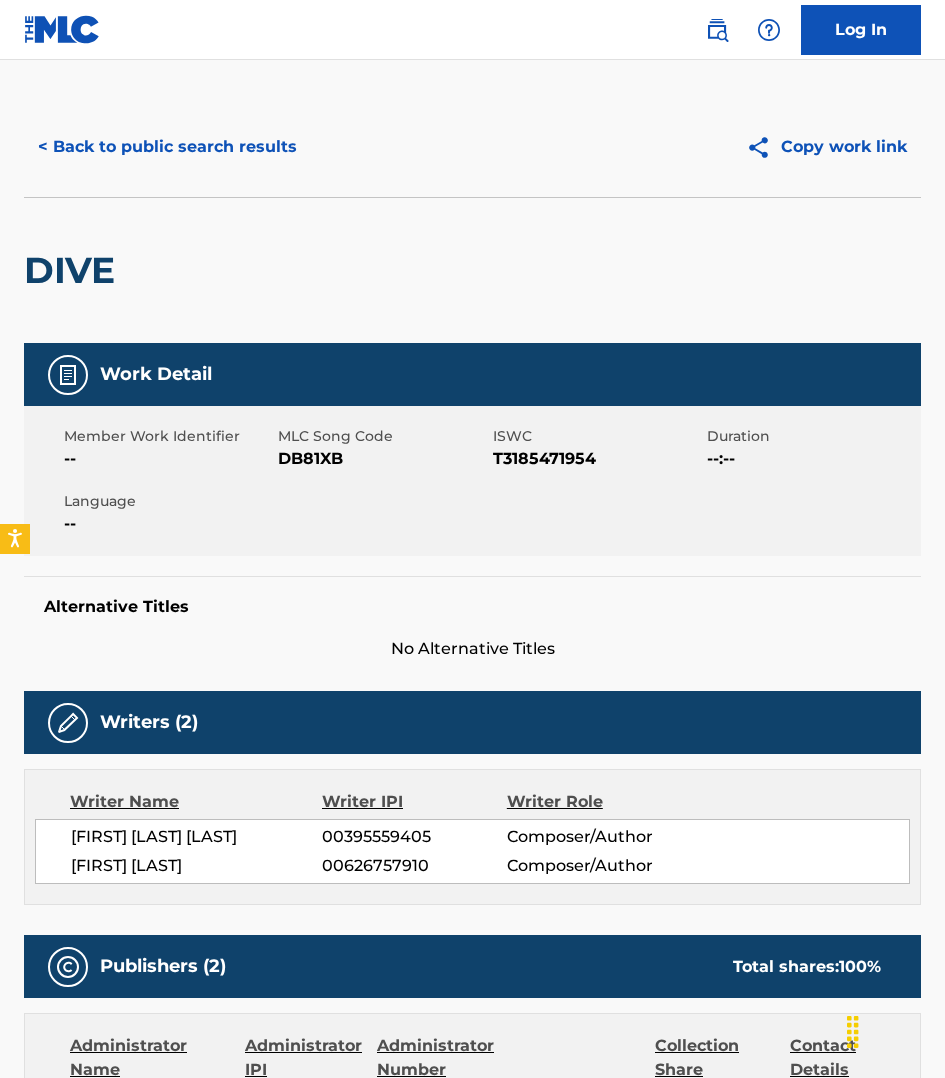 scroll, scrollTop: 0, scrollLeft: 0, axis: both 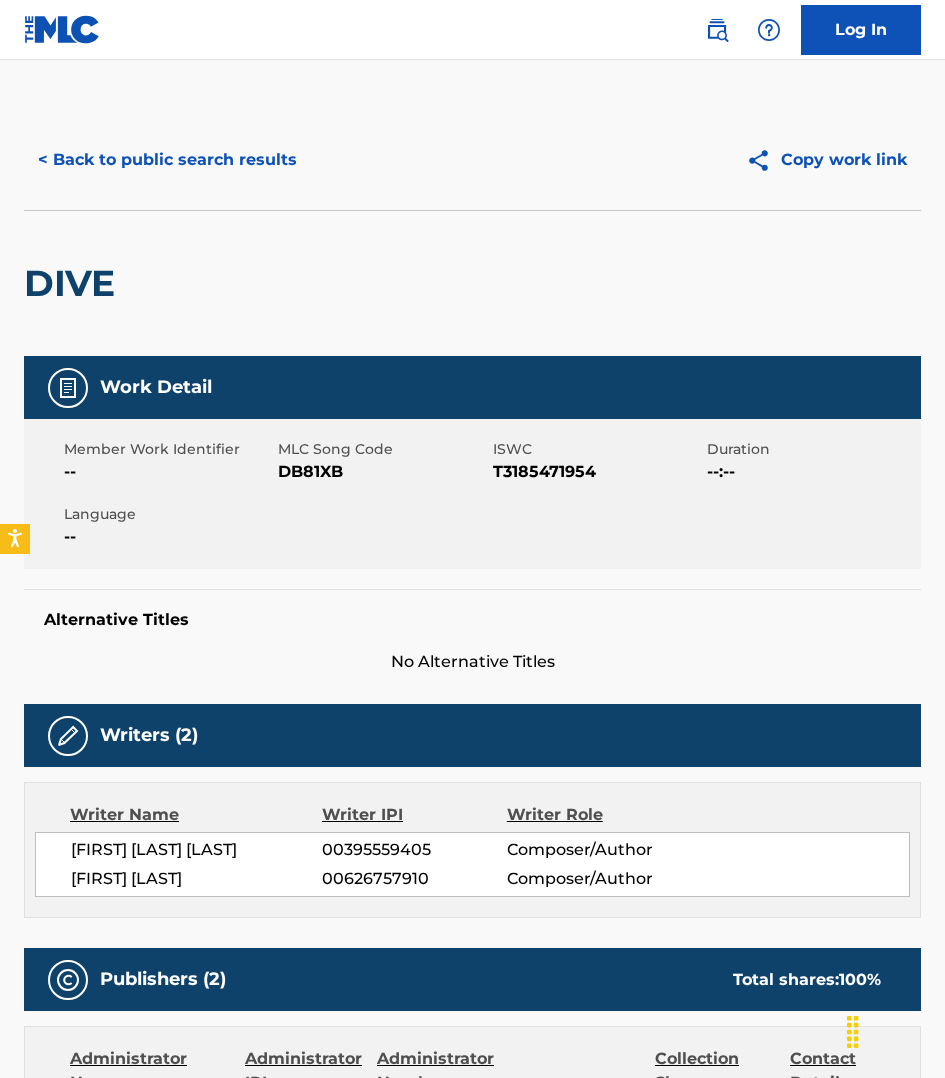 click on "< Back to public search results" at bounding box center (167, 160) 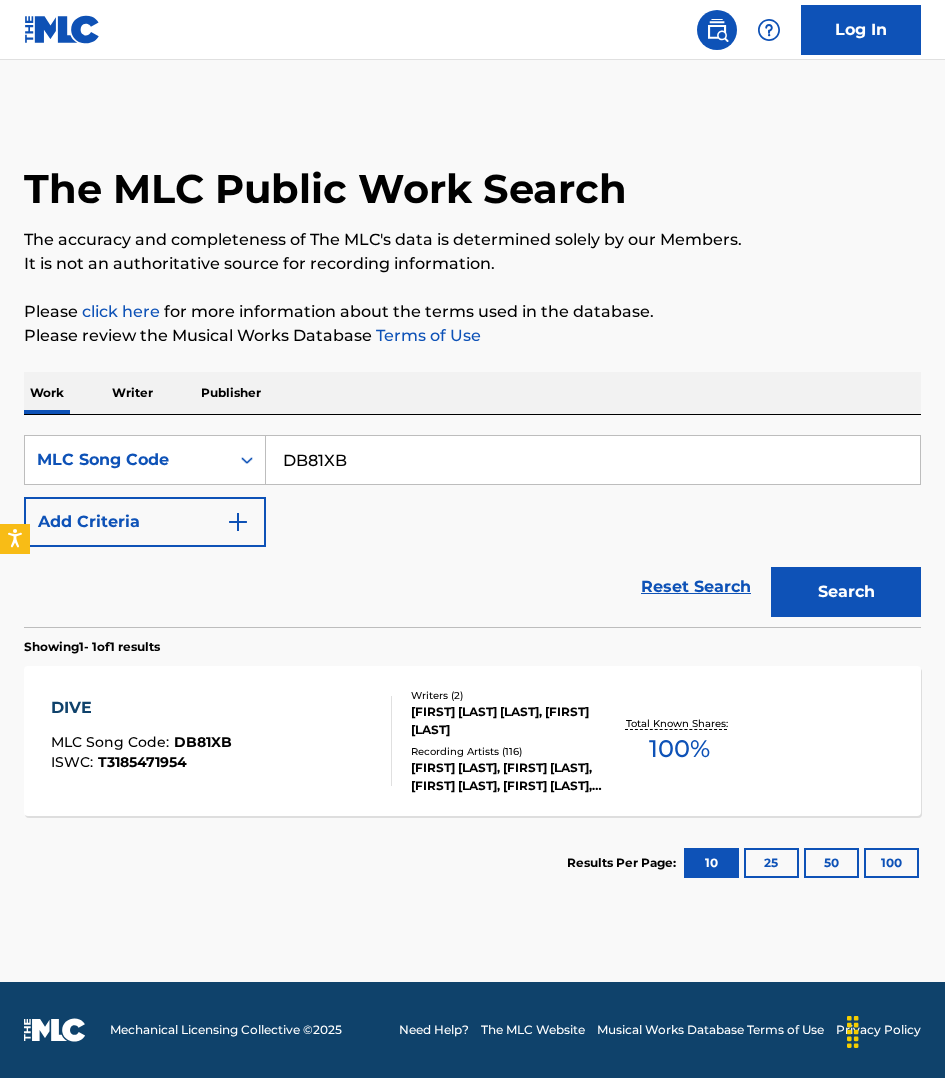 click on "Publisher" at bounding box center (231, 393) 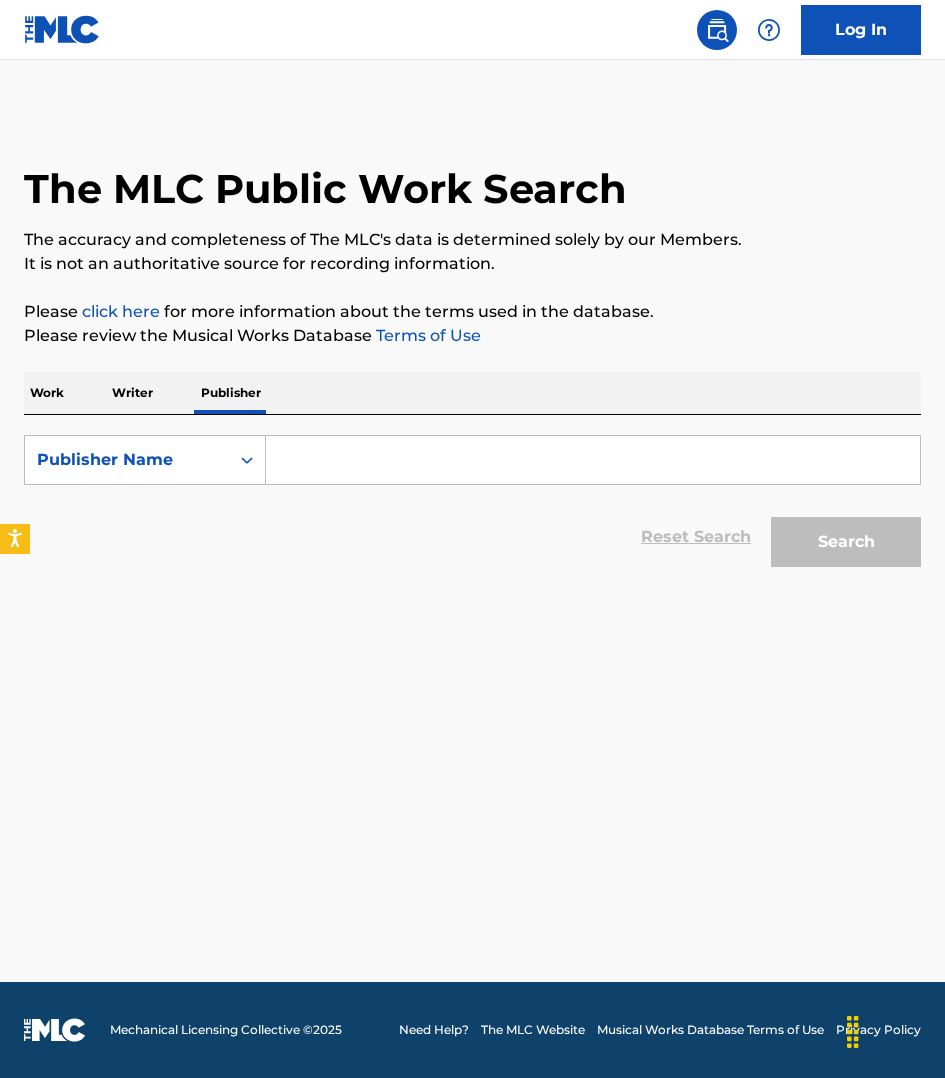 click at bounding box center [593, 460] 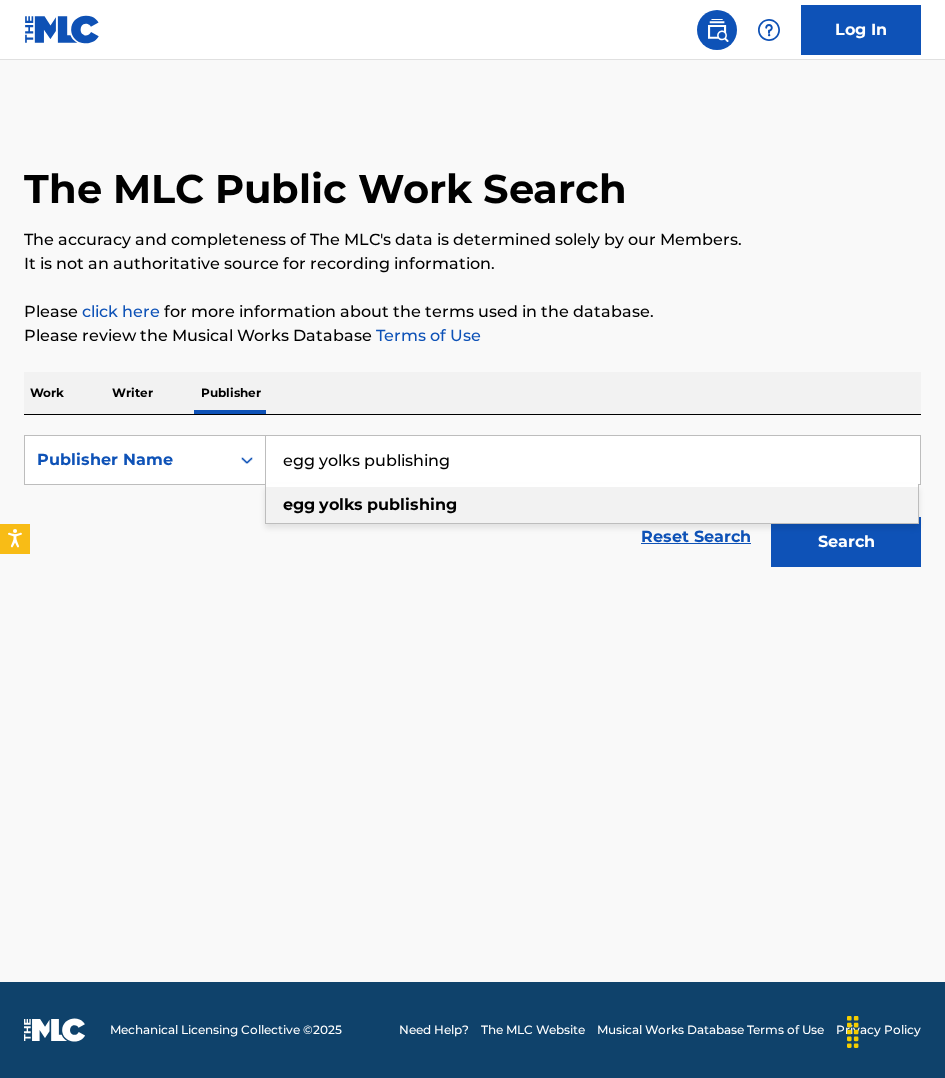 type on "egg yolks publishing" 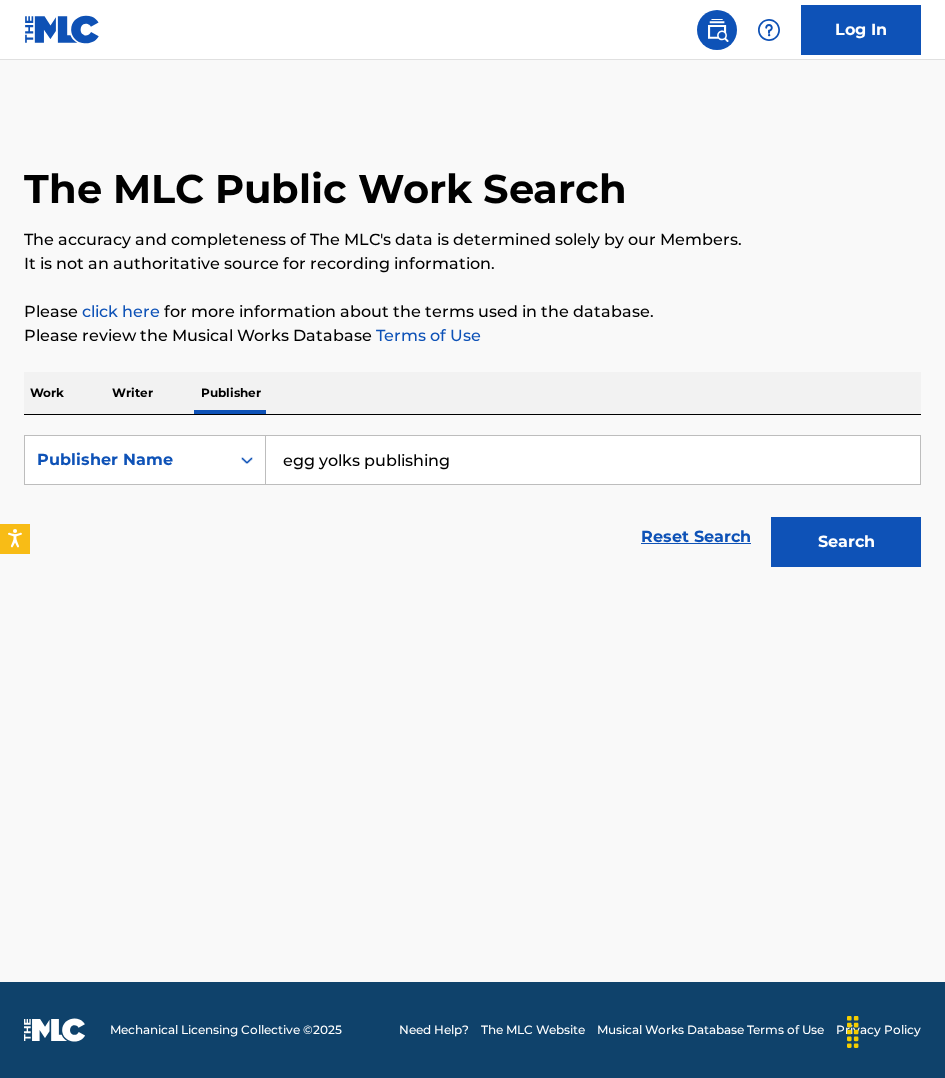 click on "Search" at bounding box center [846, 542] 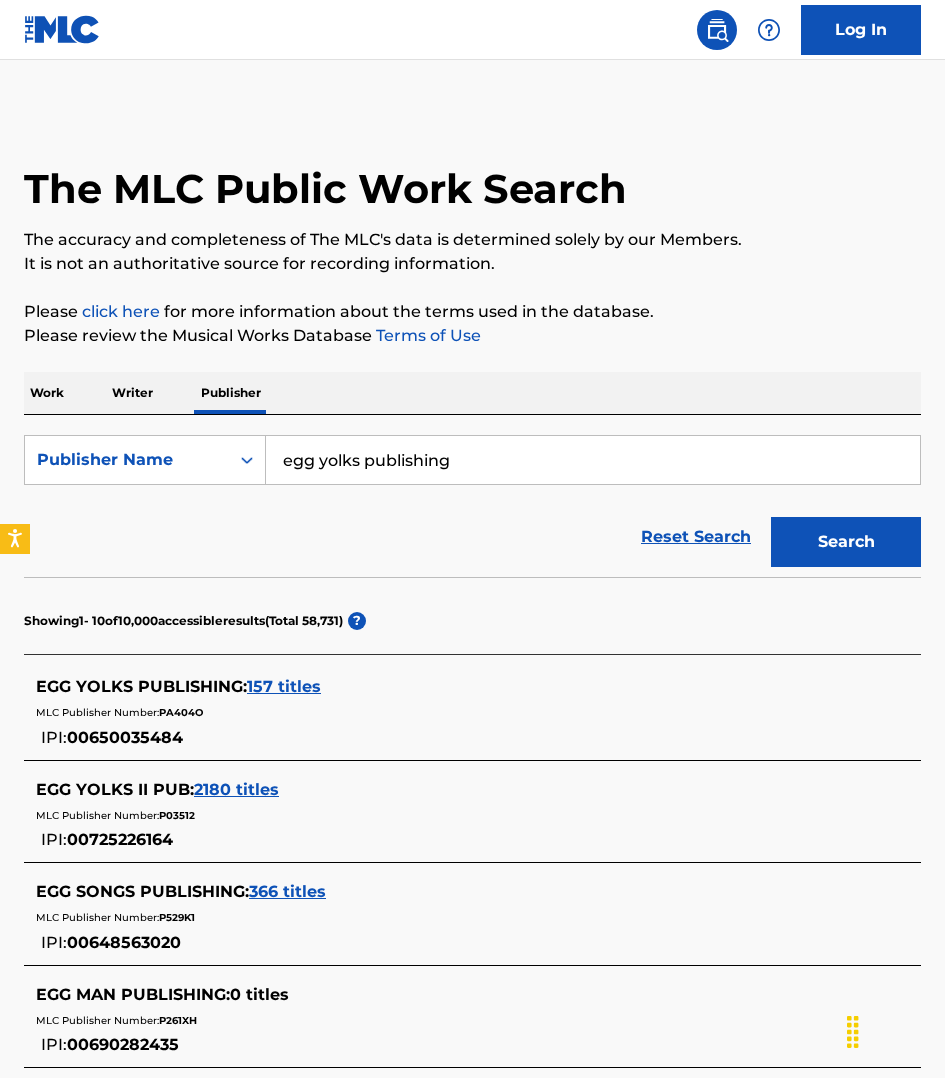 click on "EGG SONGS PUBLISHING :  366 titles" at bounding box center (446, 892) 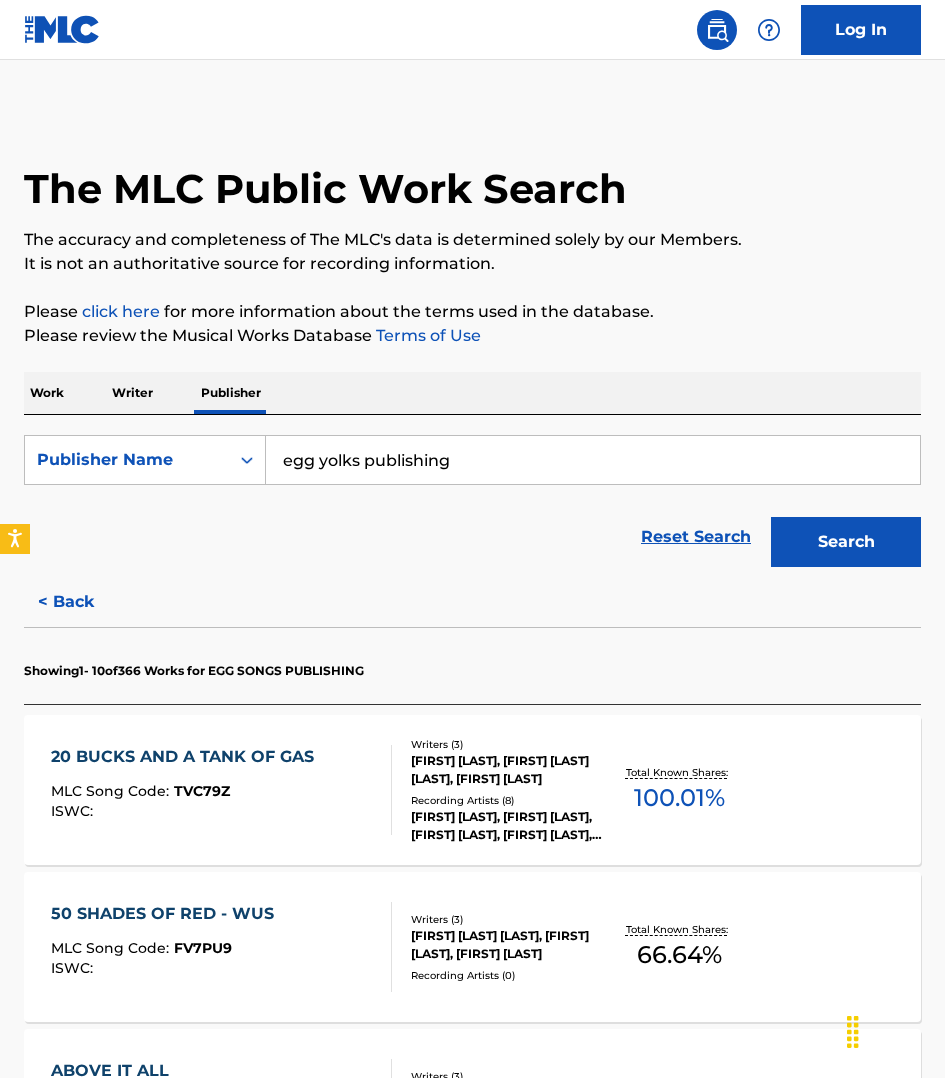 click on "20 BUCKS AND A TANK OF GAS MLC Song Code : TVC79Z ISWC :" at bounding box center [221, 790] 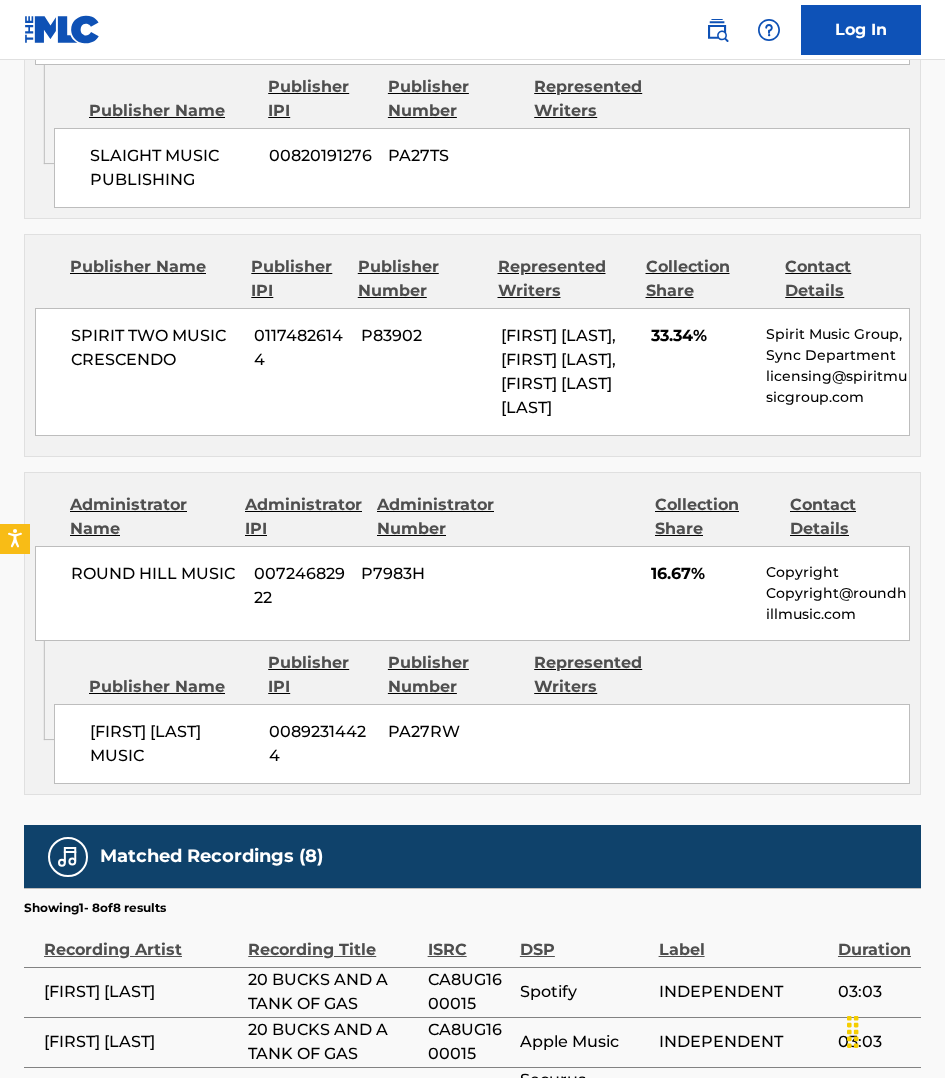 scroll, scrollTop: 1812, scrollLeft: 0, axis: vertical 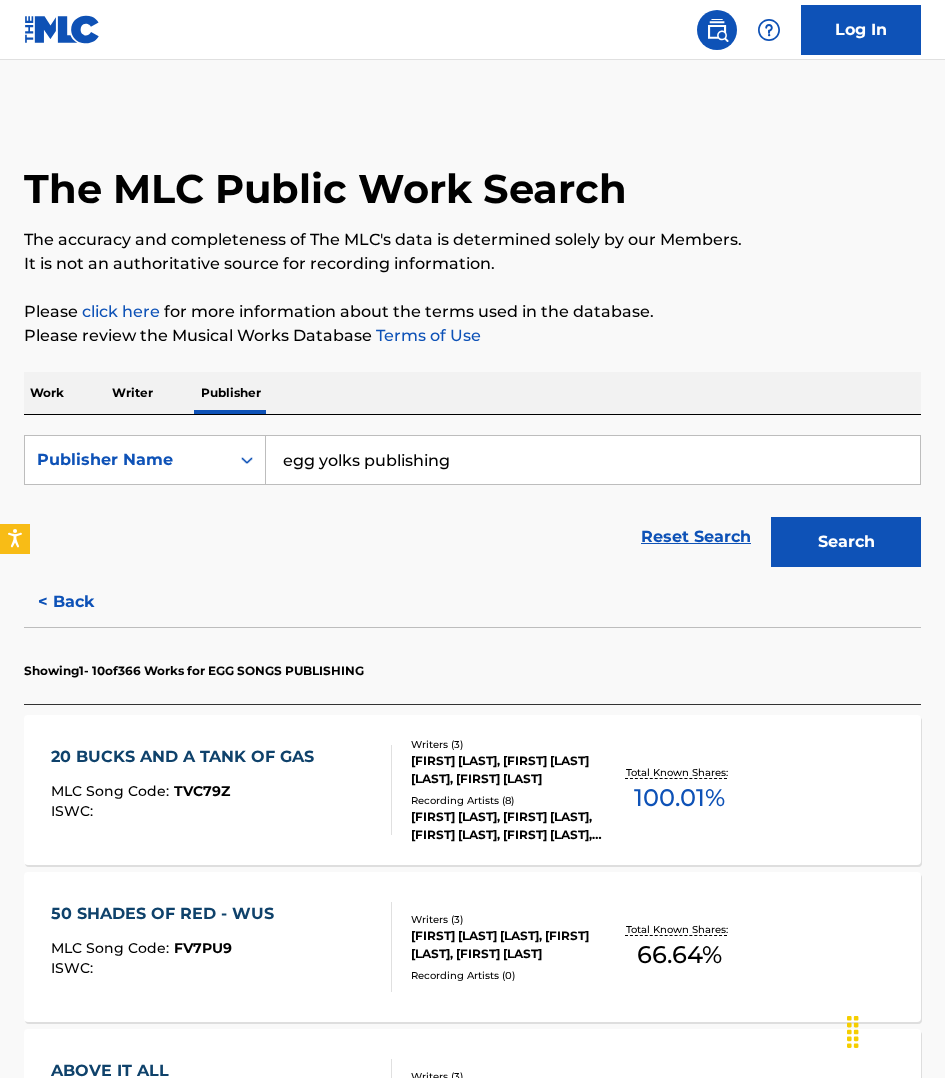 click on "Search" at bounding box center [846, 542] 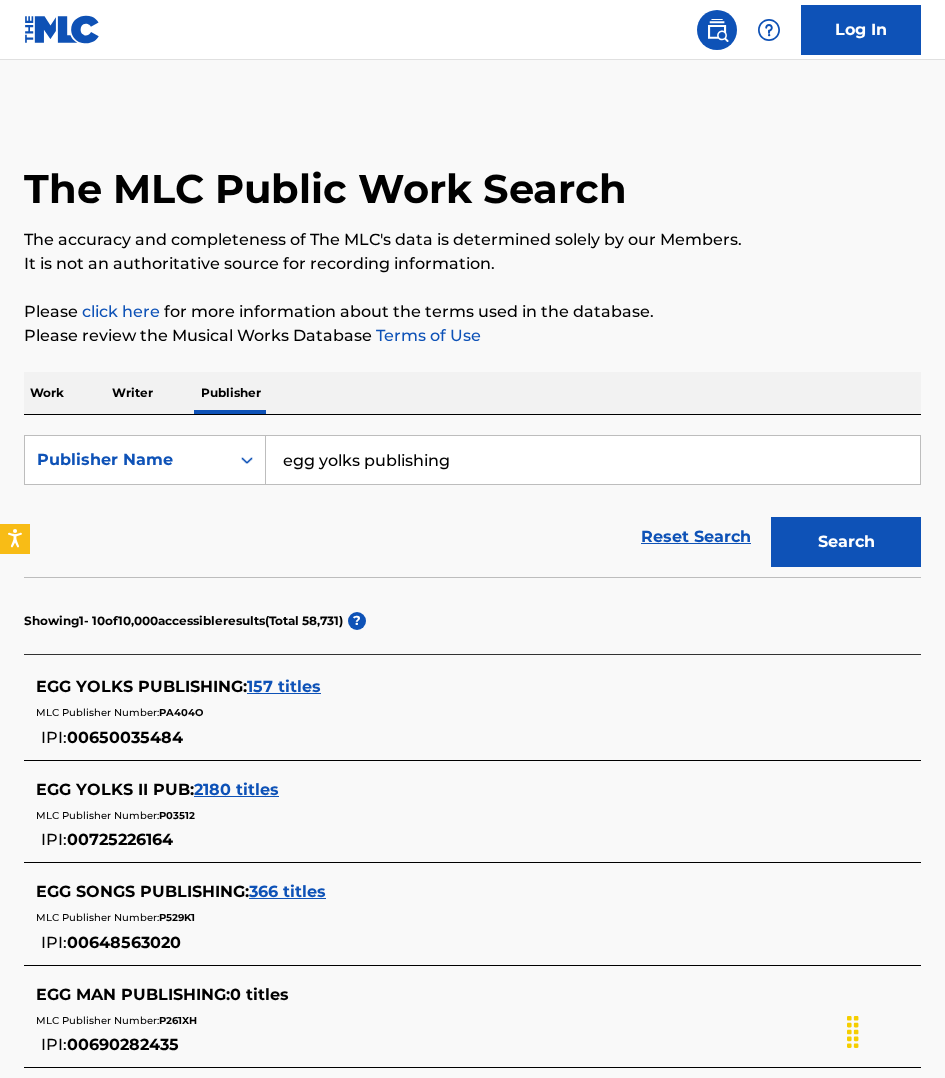 click on "157 titles" at bounding box center [284, 686] 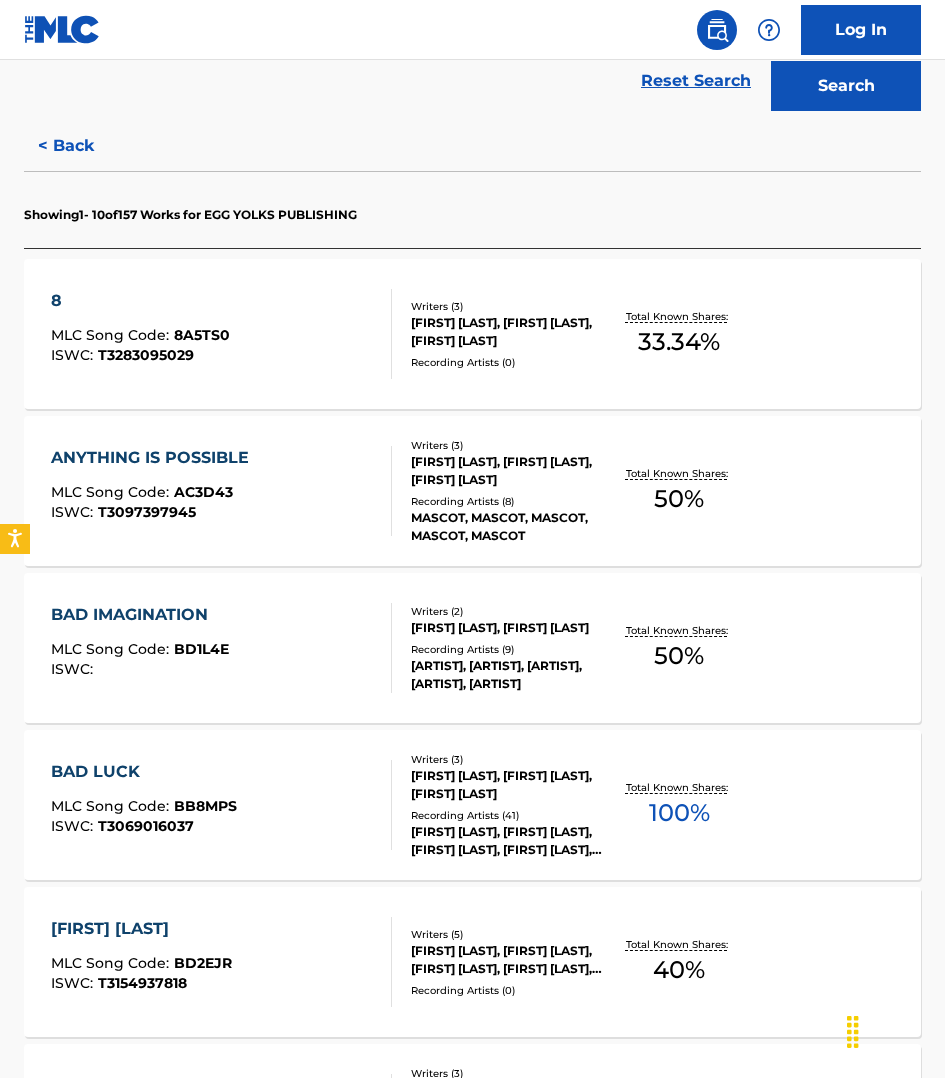 scroll, scrollTop: 468, scrollLeft: 0, axis: vertical 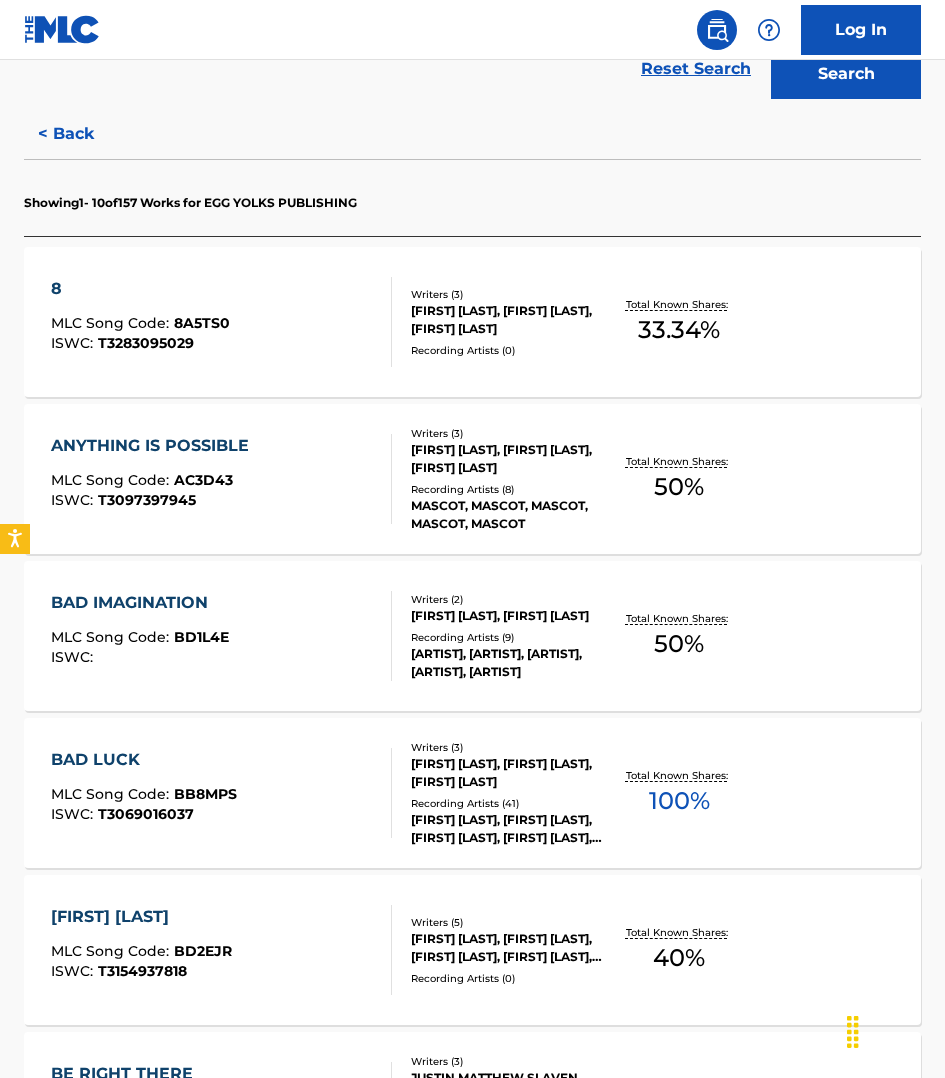 click on "BAD LUCK MLC Song Code : BB8MPS ISWC : T3069016037" at bounding box center [221, 793] 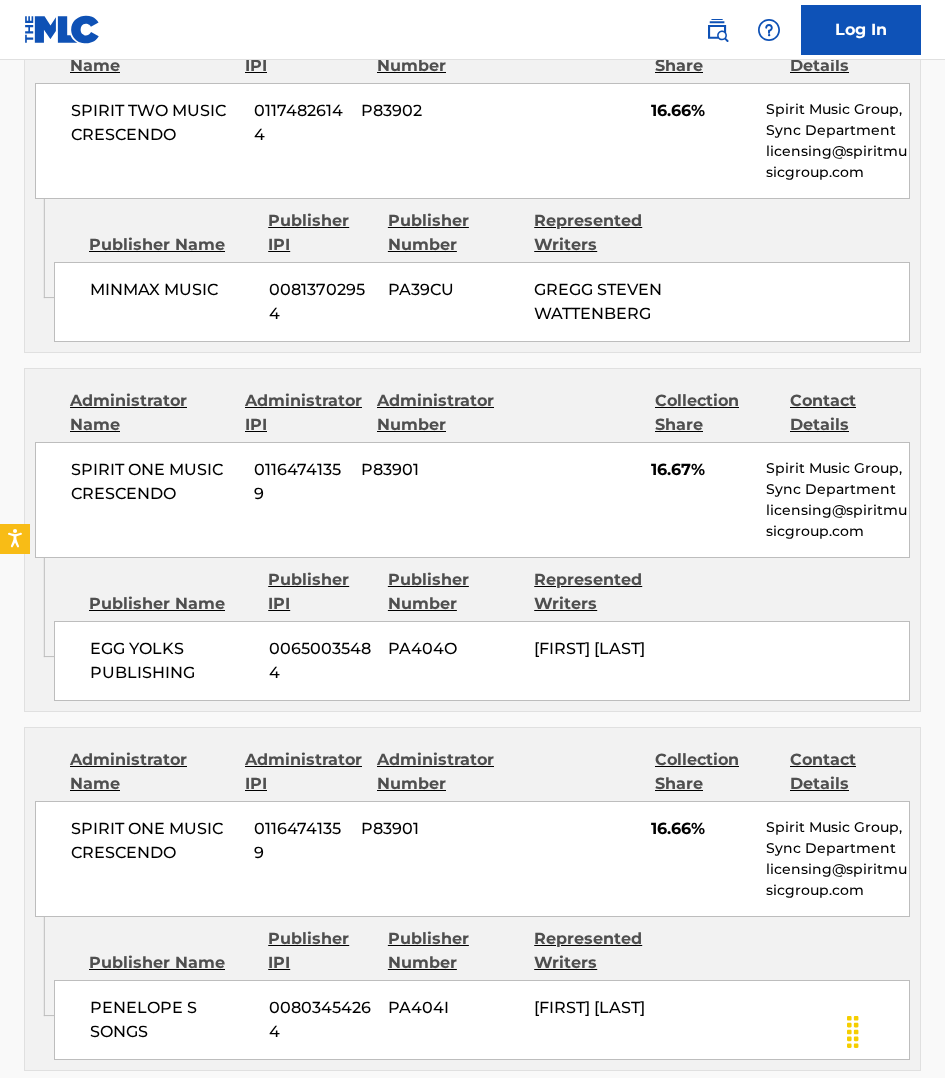 scroll, scrollTop: 1968, scrollLeft: 0, axis: vertical 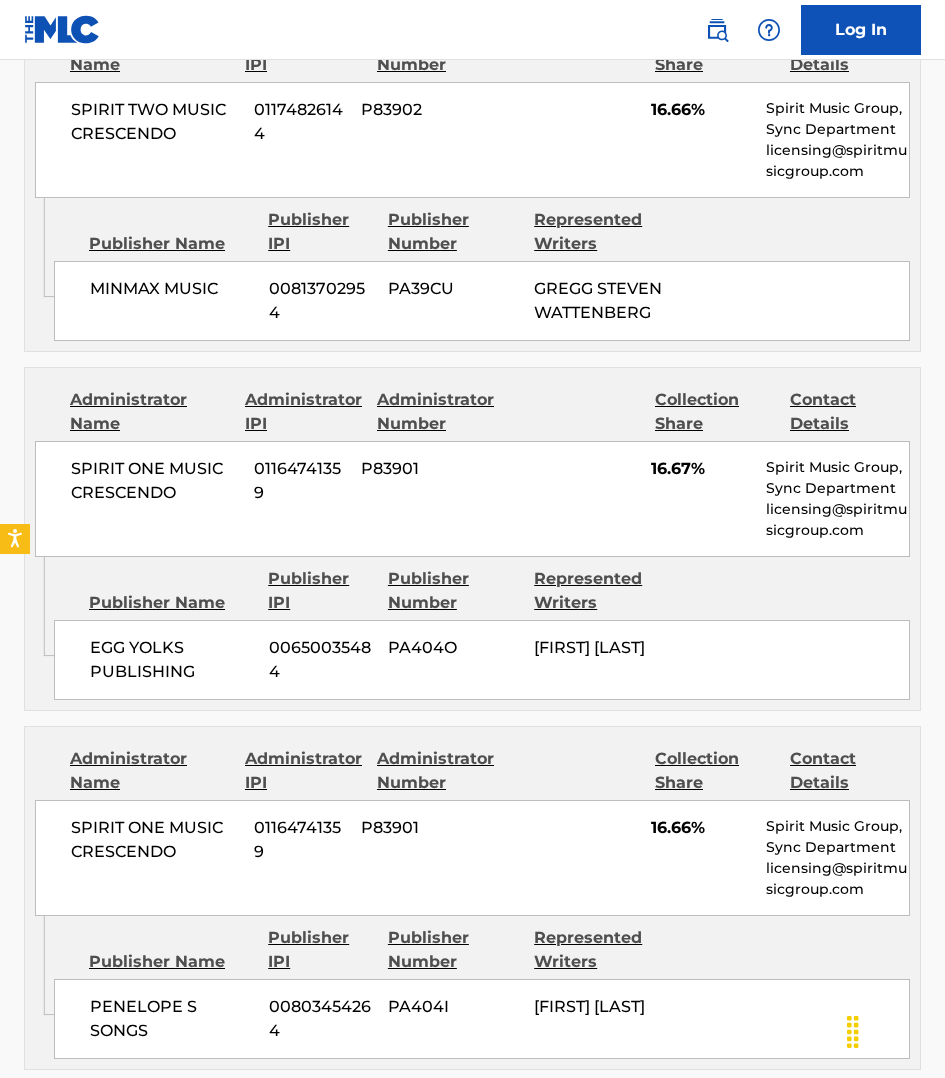click on "Publisher Name Publisher IPI Publisher Number Represented Writers" at bounding box center [482, 950] 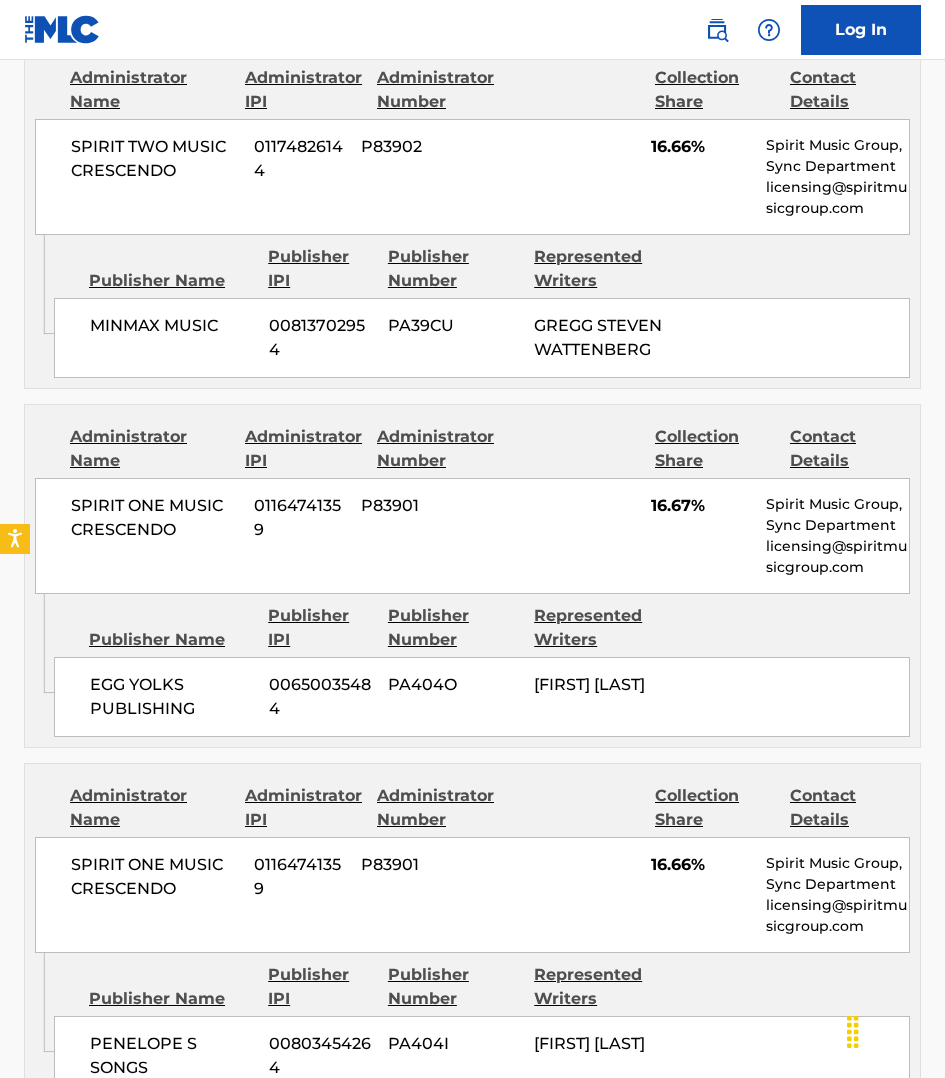 scroll, scrollTop: 1906, scrollLeft: 0, axis: vertical 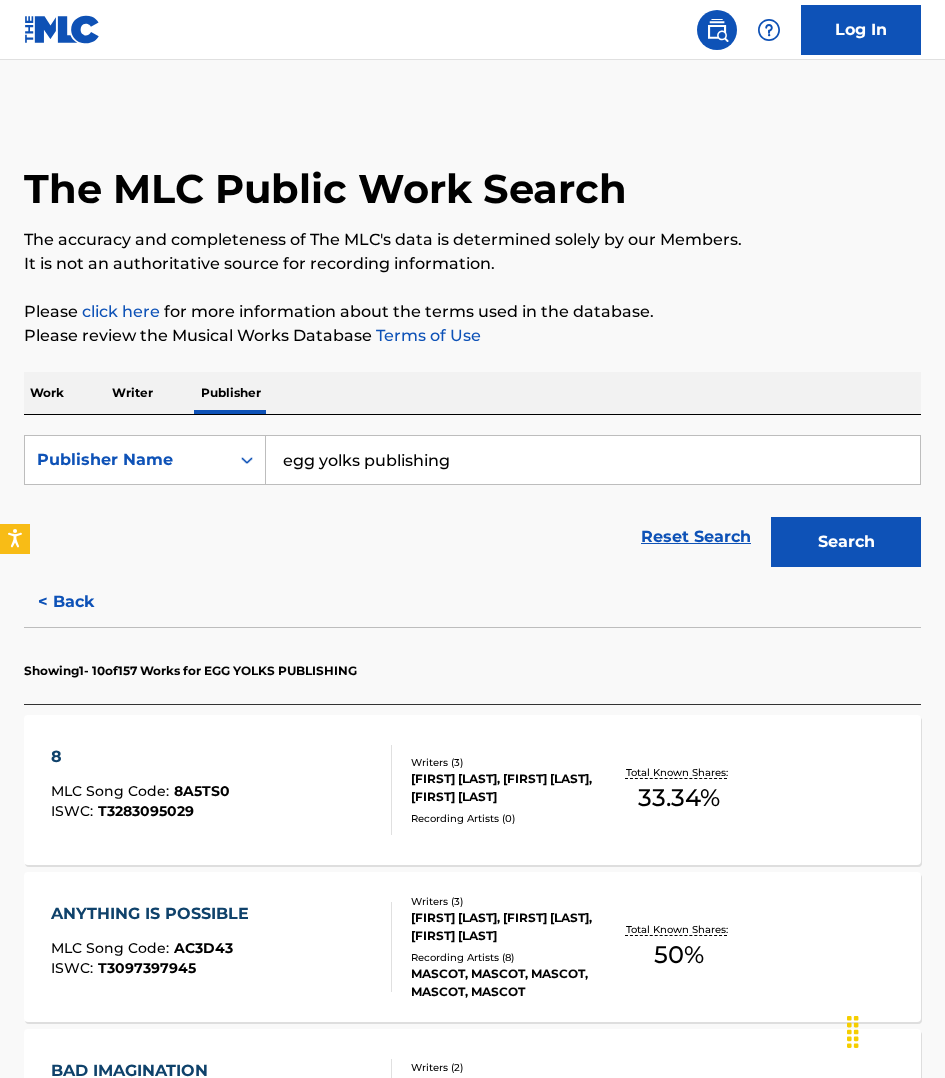 click on "Search" at bounding box center [846, 542] 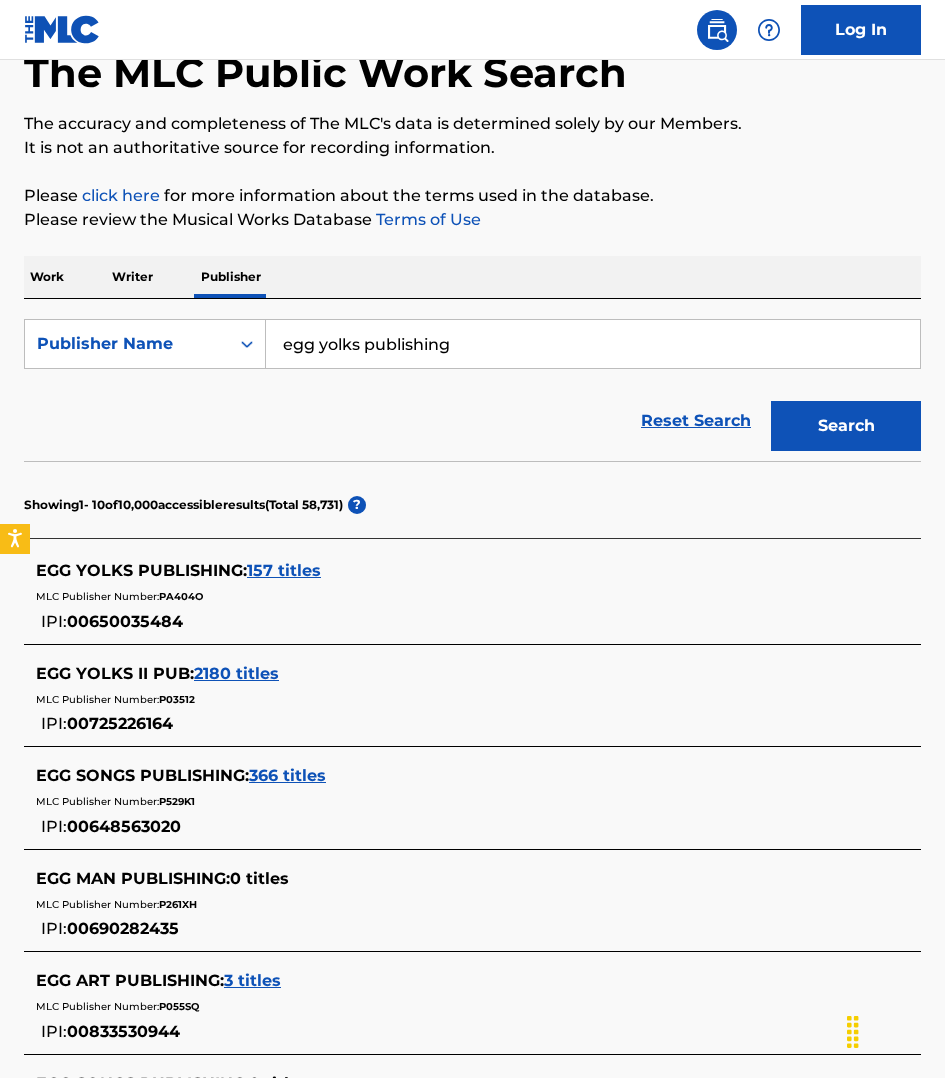 scroll, scrollTop: 125, scrollLeft: 0, axis: vertical 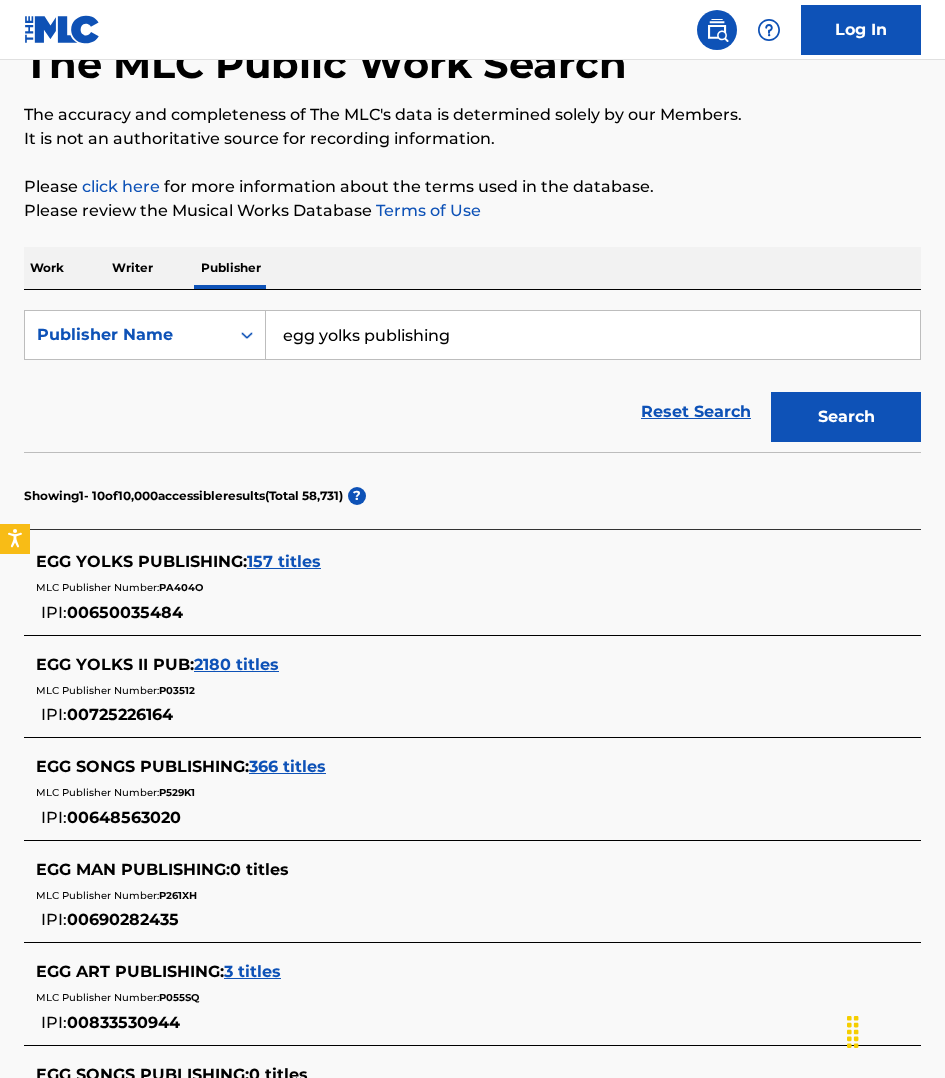 click on "366 titles" at bounding box center (287, 766) 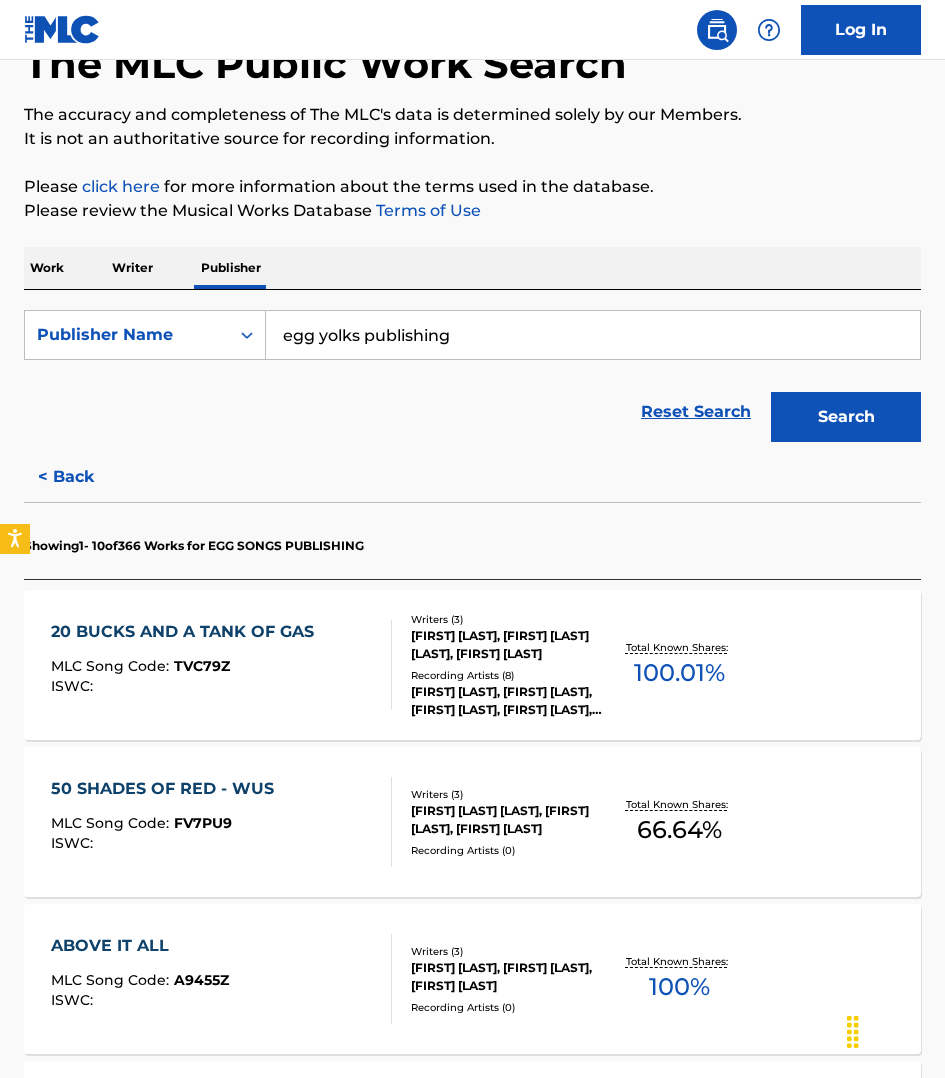 click on "ISWC :" at bounding box center [187, 686] 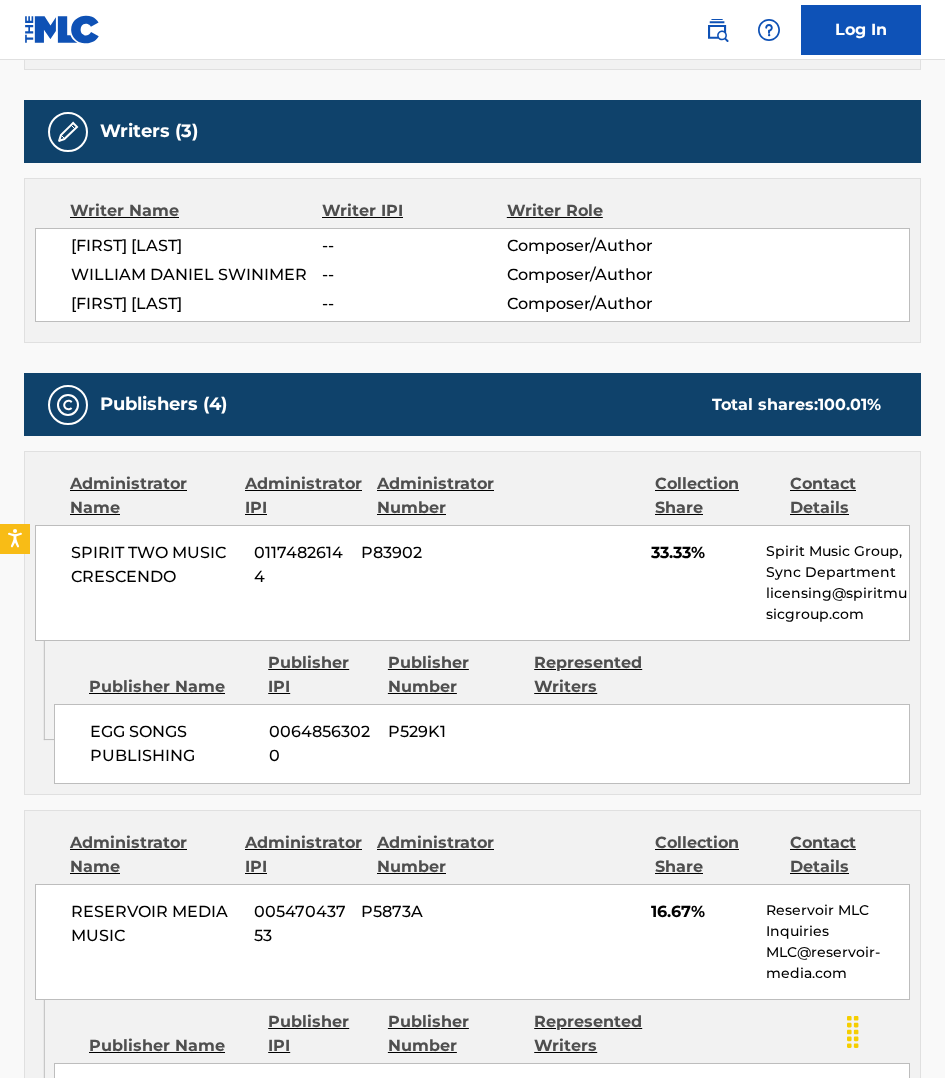 scroll, scrollTop: 812, scrollLeft: 0, axis: vertical 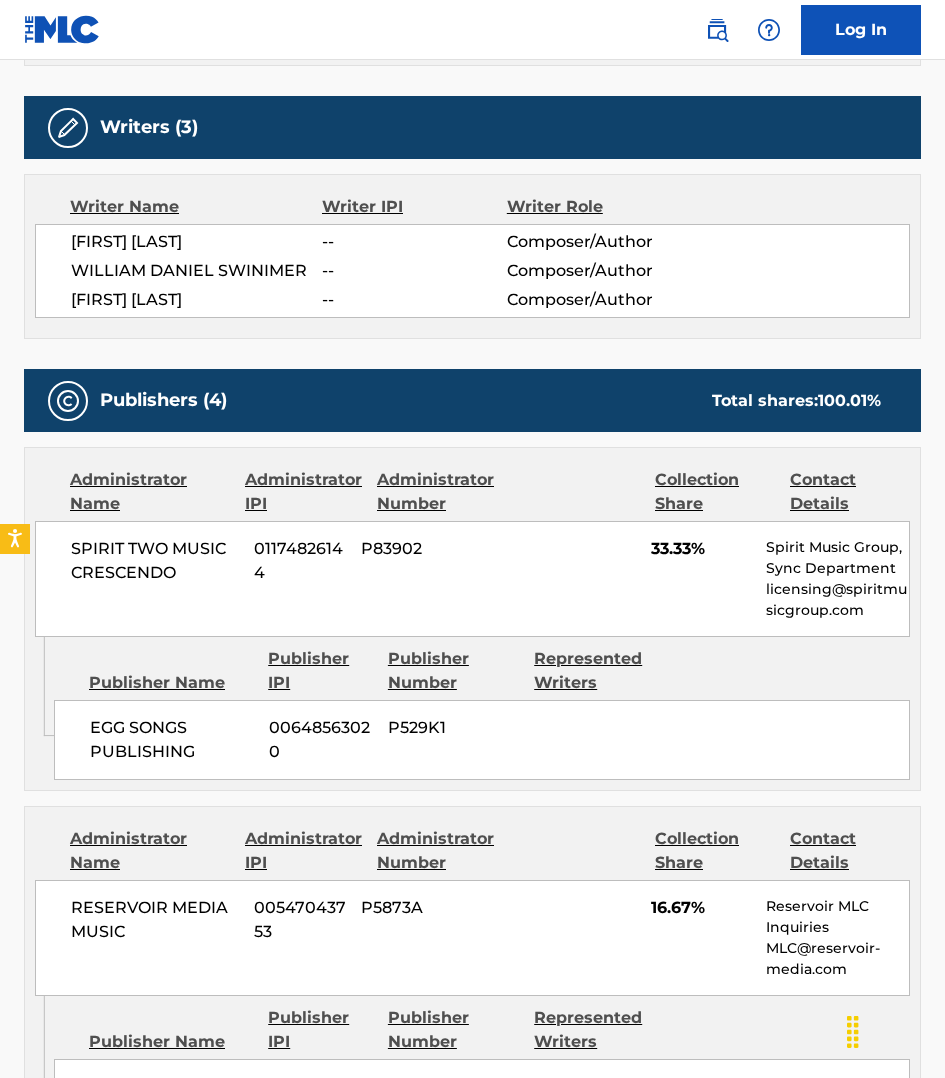 click at bounding box center (576, 851) 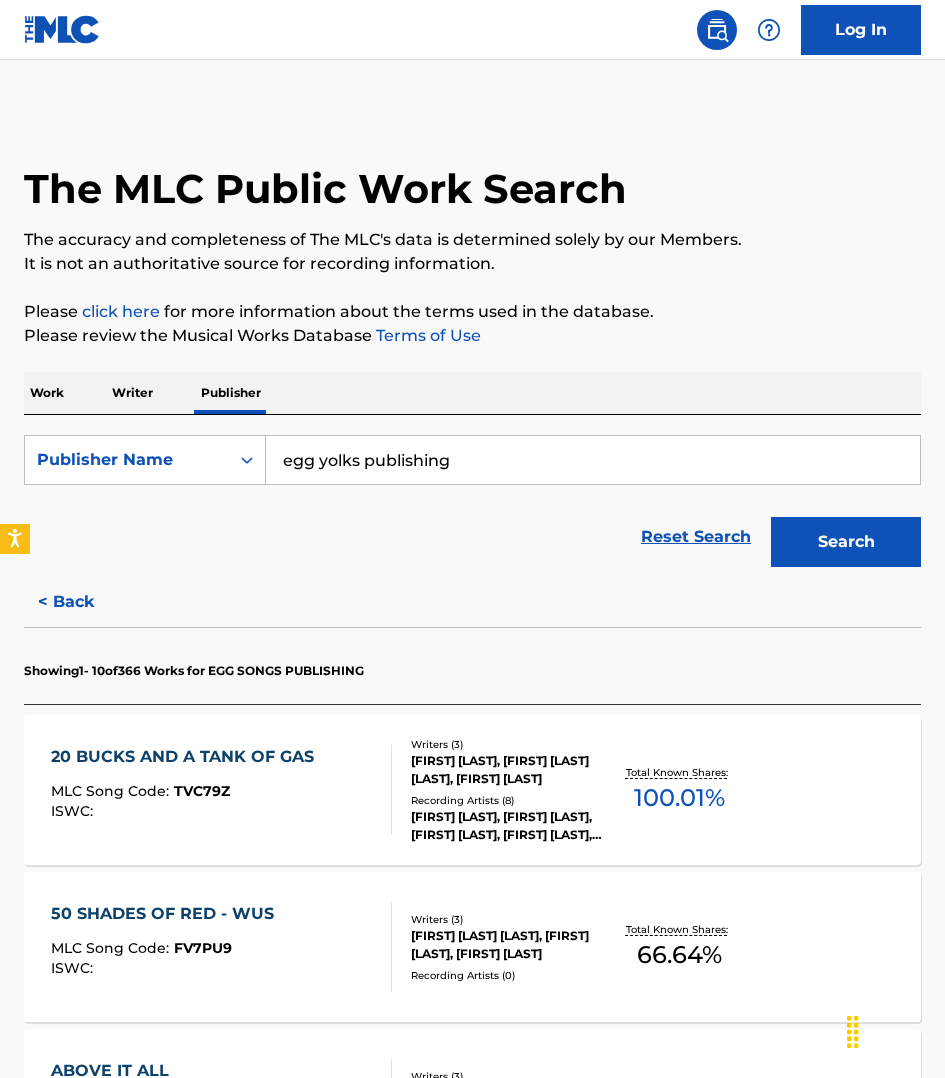 click on "Work" at bounding box center (47, 393) 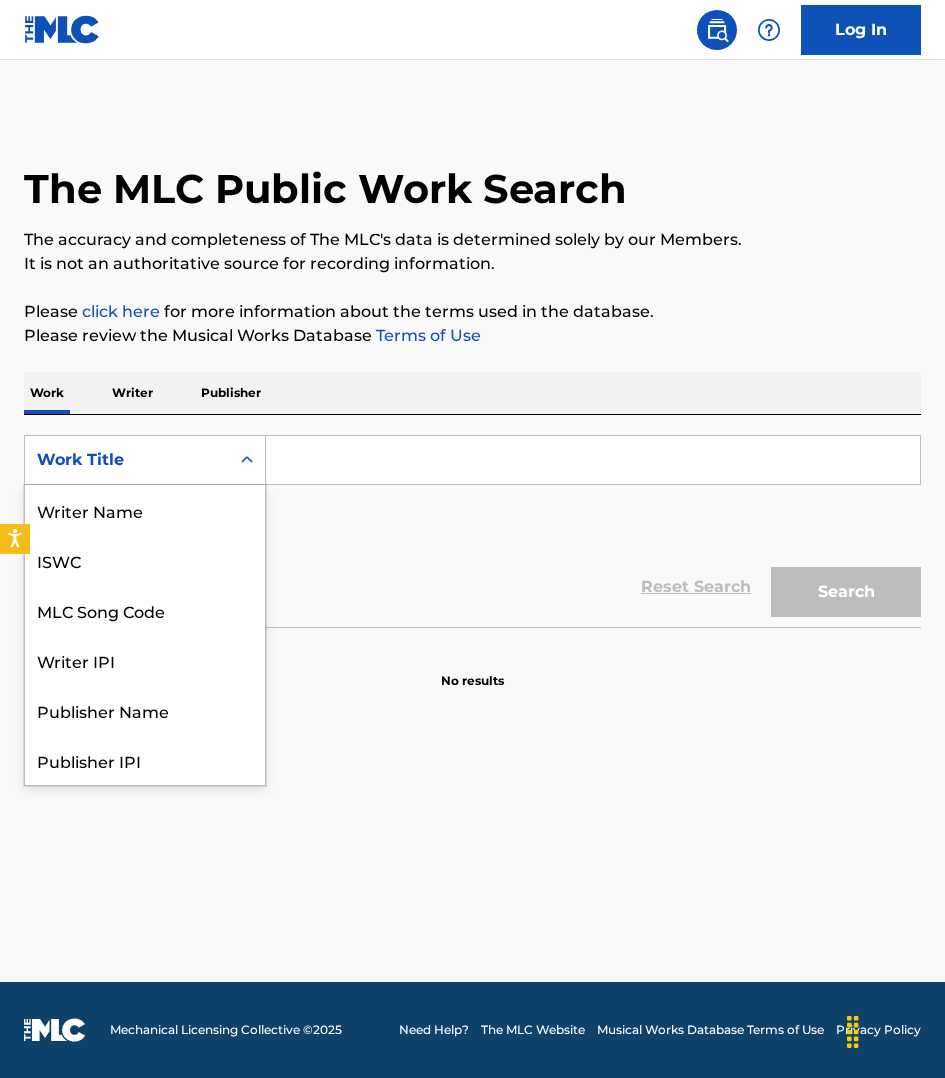 click on "Work Title" at bounding box center (127, 460) 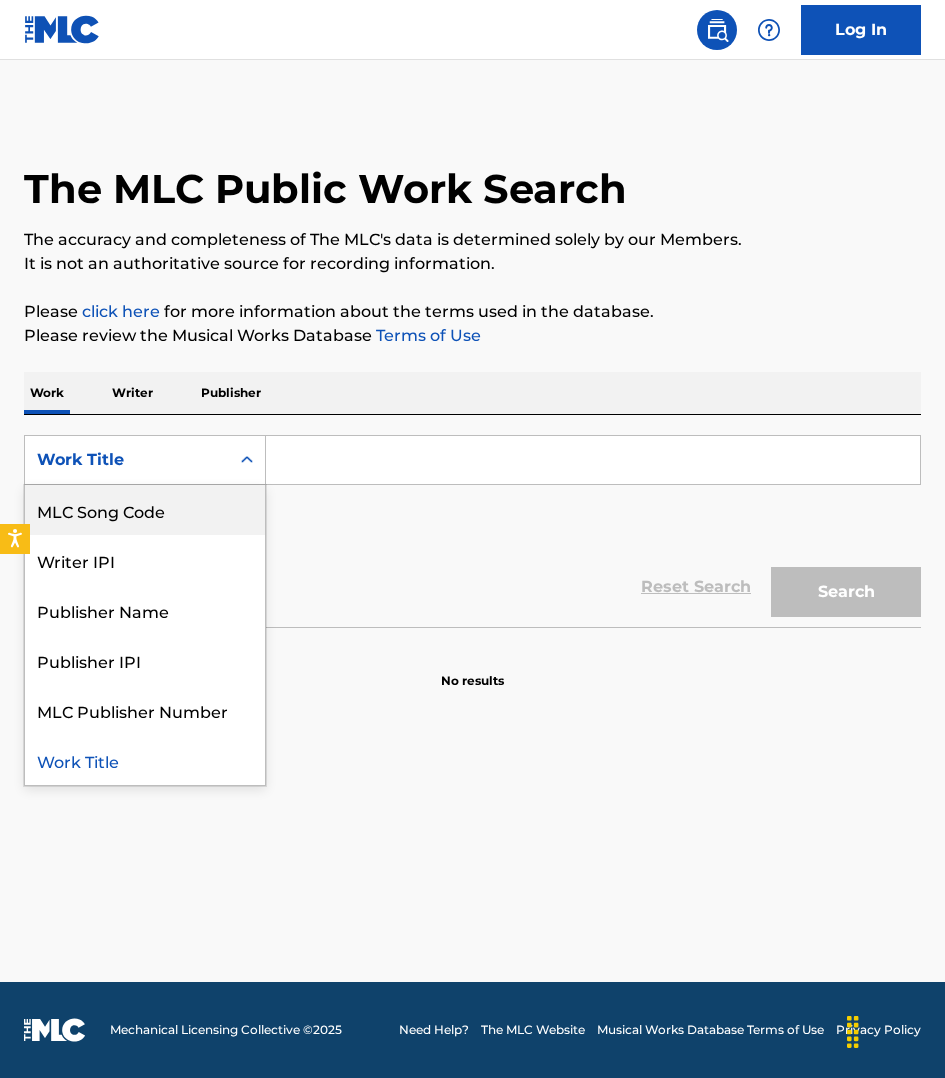 click on "MLC Song Code" at bounding box center (145, 510) 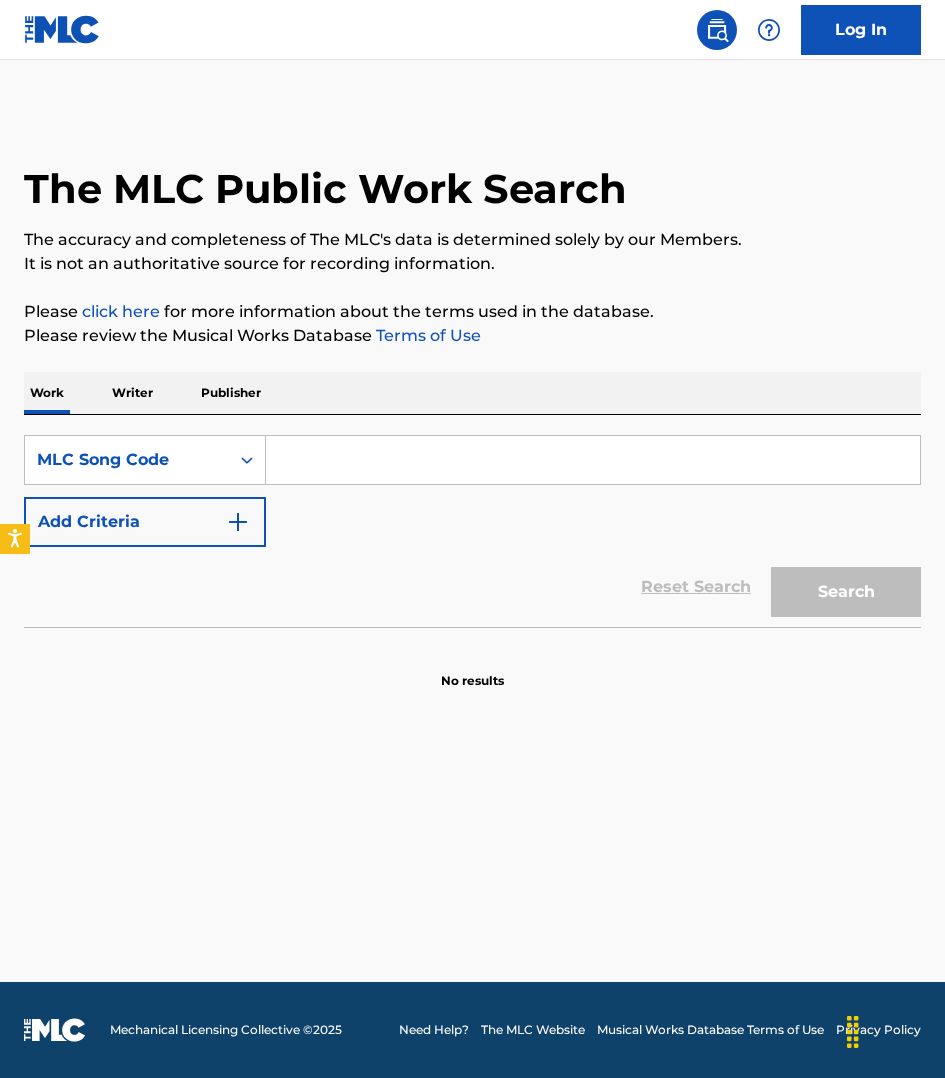 click at bounding box center [593, 460] 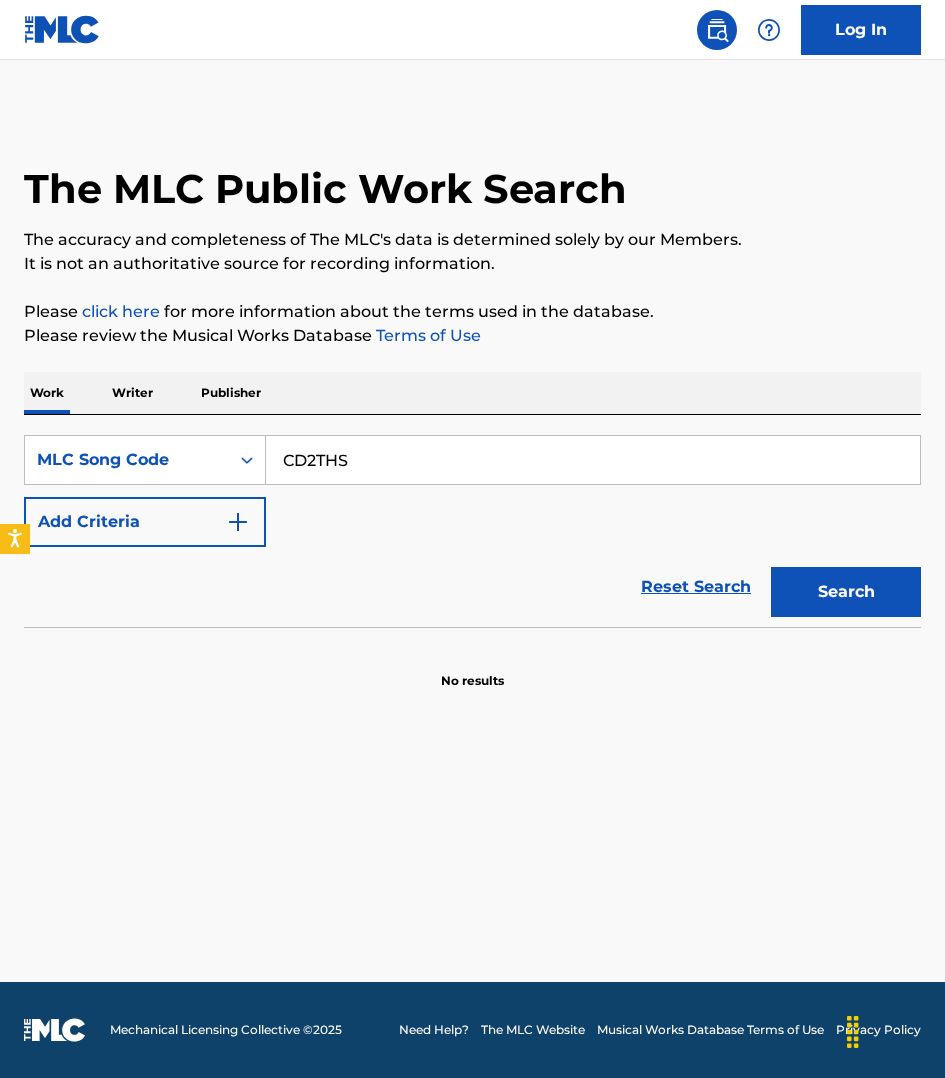 type on "CD2THS" 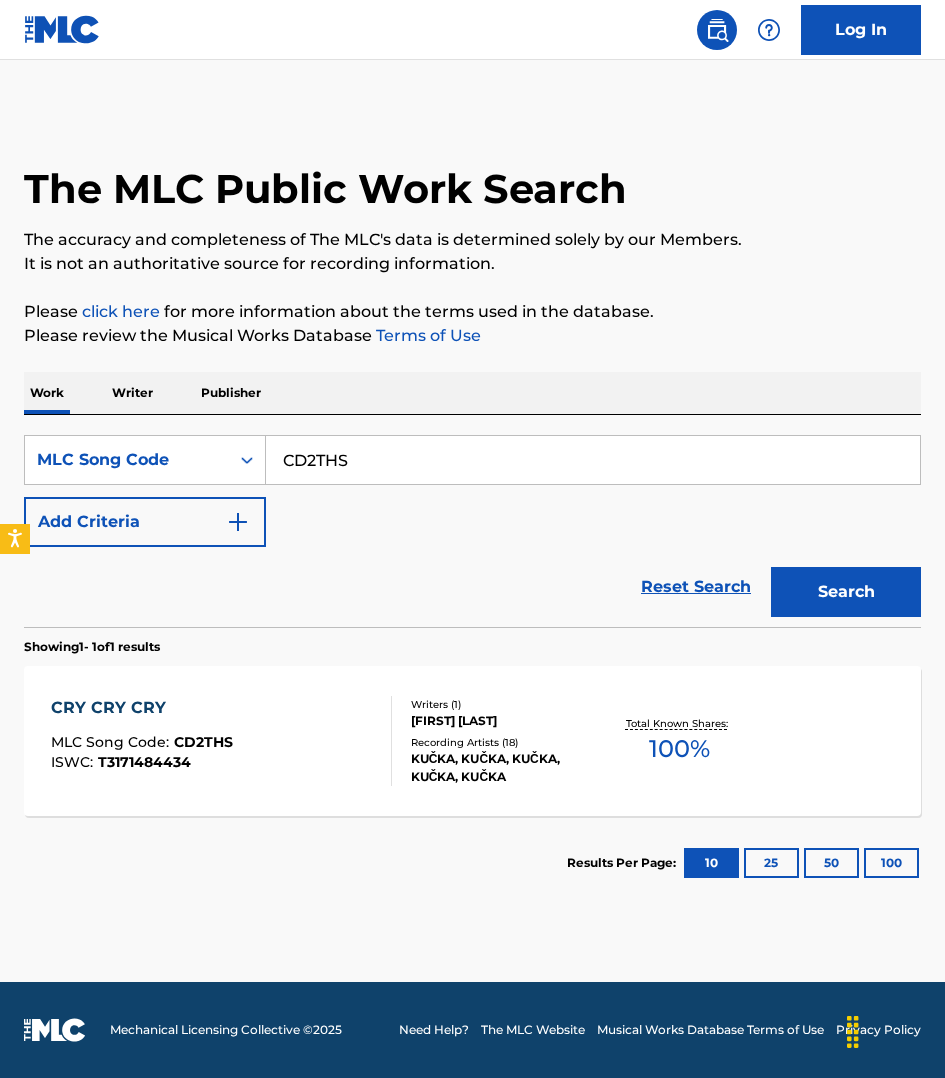 click on "CRY CRY CRY MLC Song Code : CD2THS ISWC : T3171484434" at bounding box center (221, 741) 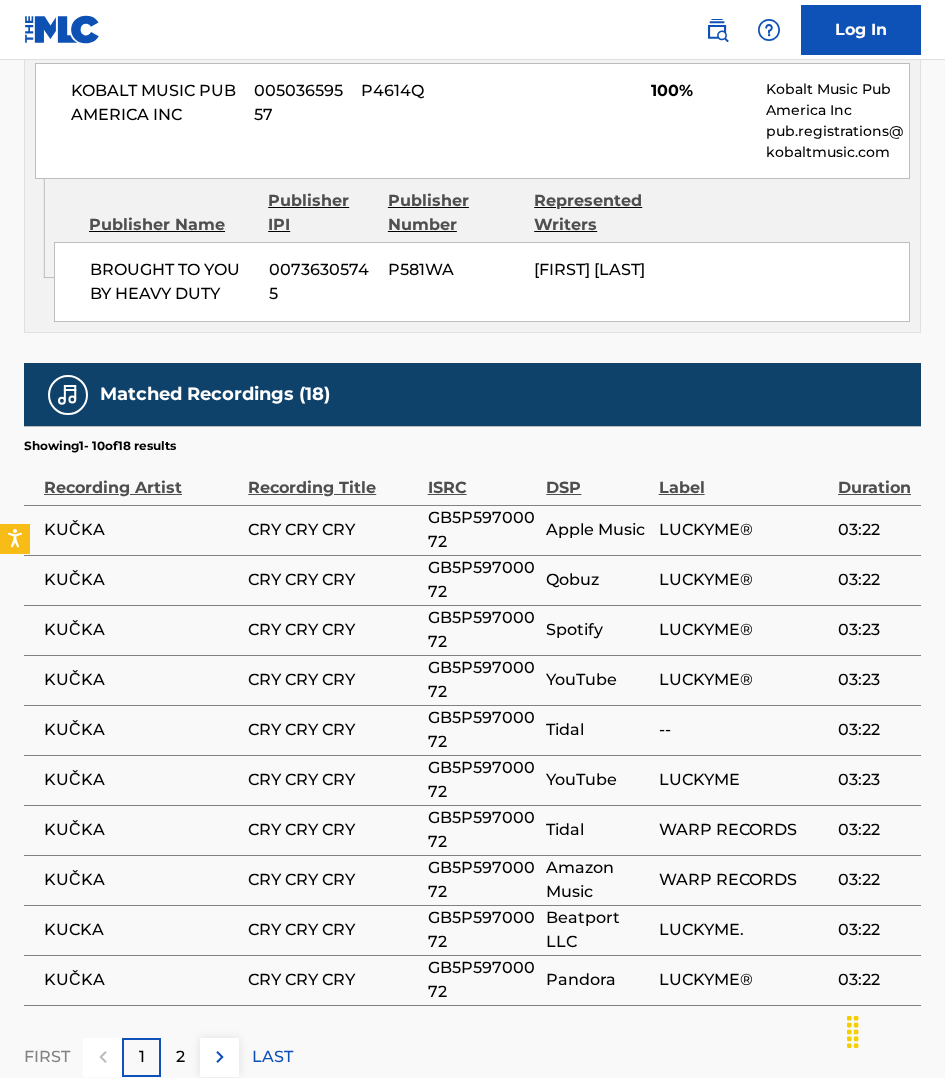scroll, scrollTop: 1150, scrollLeft: 0, axis: vertical 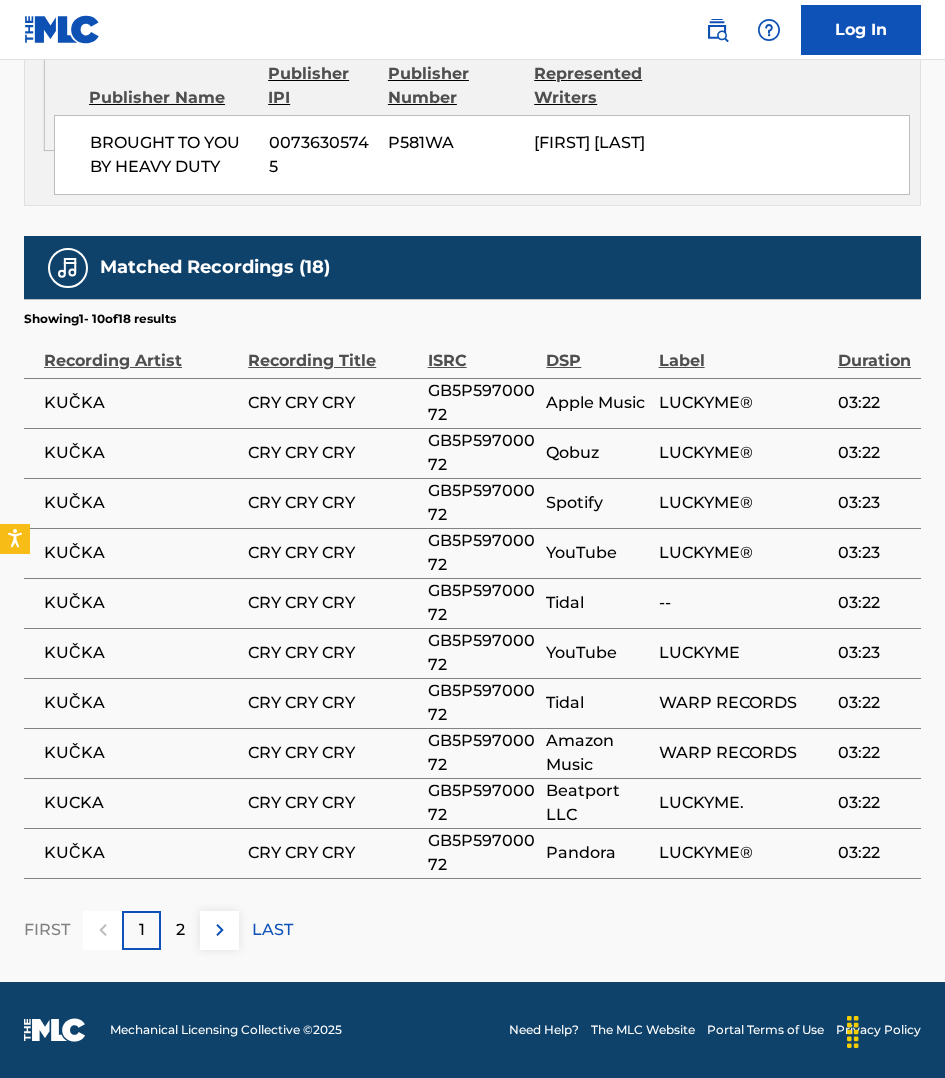 click at bounding box center (220, 930) 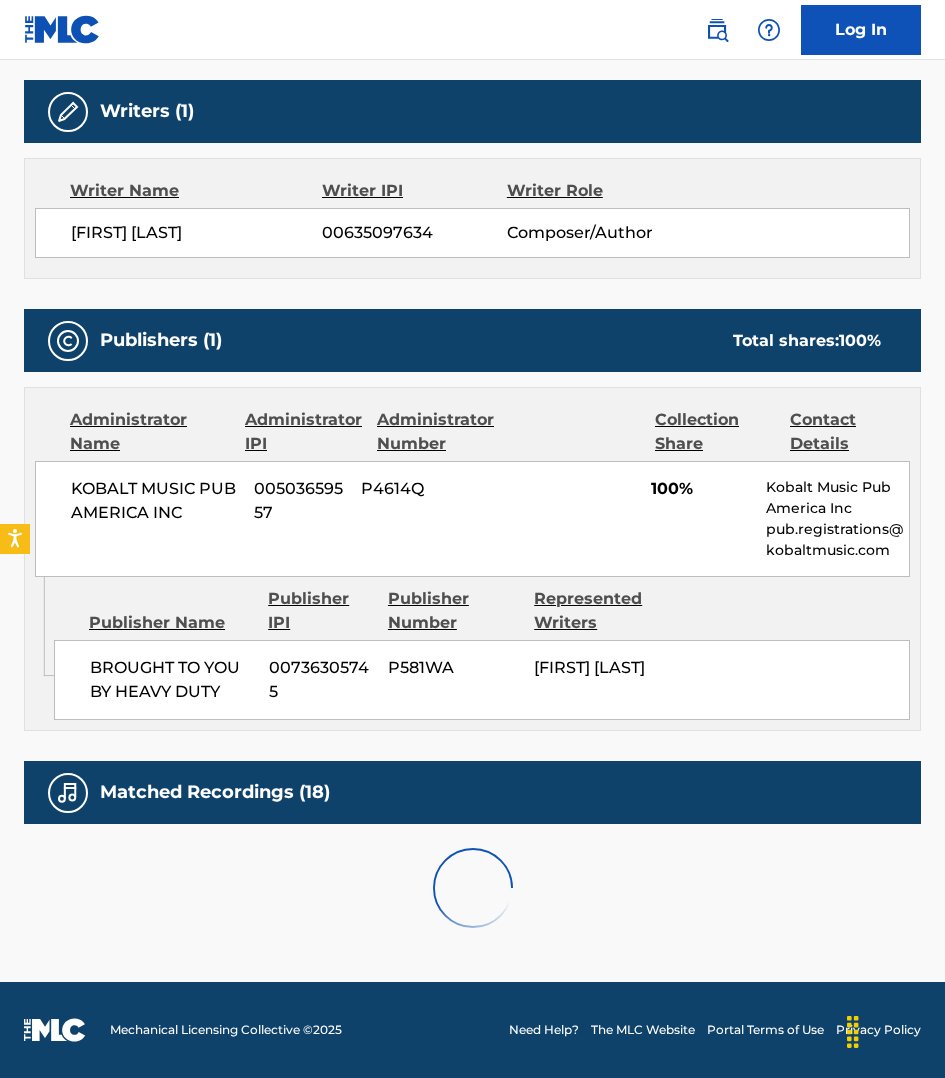 scroll, scrollTop: 1050, scrollLeft: 0, axis: vertical 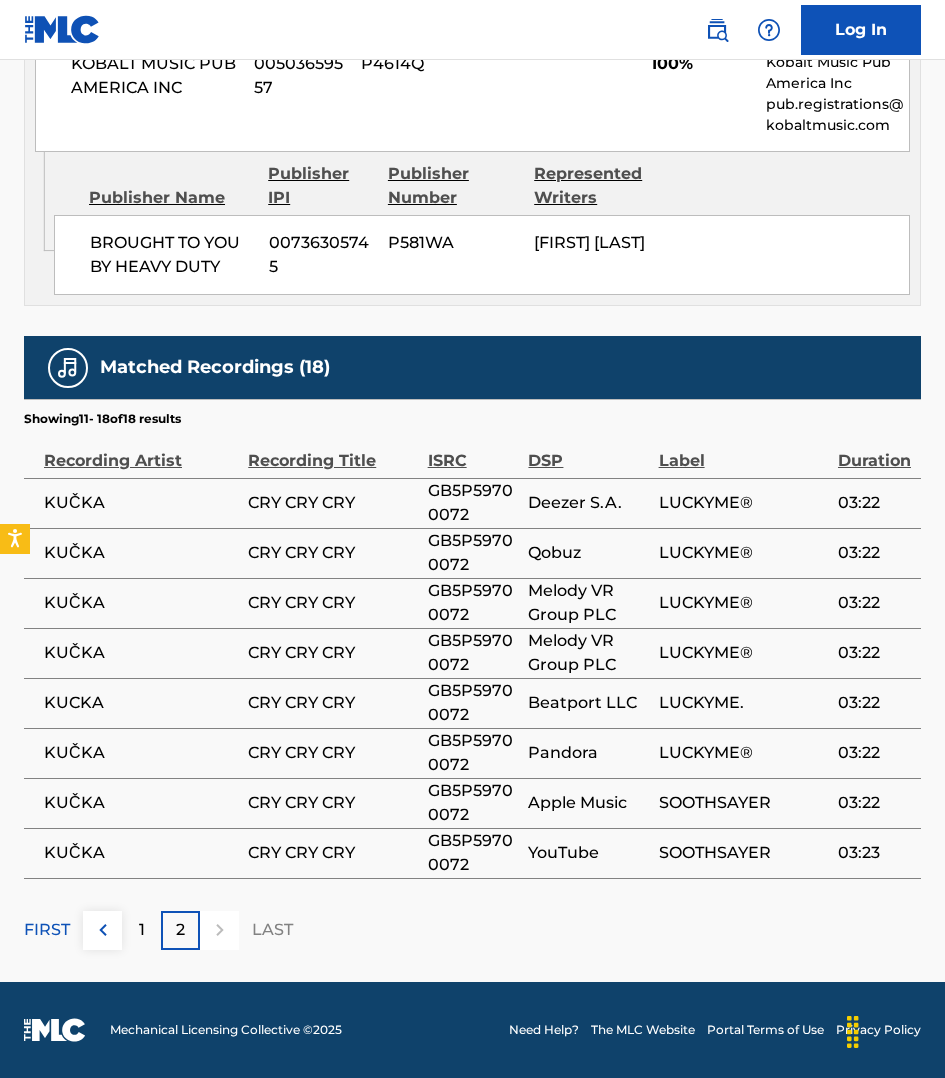 click on "Work Detail   Member Work Identifier -- MLC Song Code CD2THS ISWC T3171484434 Duration --:-- Language -- Alternative Titles No Alternative Titles Writers   (1) Writer Name Writer IPI Writer Role [FIRST] [LAST] 00635097634 Composer/Author Publishers   (1) Total shares:  100 % Administrator Name Administrator IPI Administrator Number Collection Share Contact Details KOBALT MUSIC PUB AMERICA INC 00503659557 P4614Q 100% Kobalt Music Pub America Inc pub.registrations@kobaltmusic.com Admin Original Publisher Connecting Line Publisher Name Publisher IPI Publisher Number Represented Writers BROUGHT TO YOU BY HEAVY DUTY 00736305745 P581WA [FIRST] [LAST] Total shares:  100 % Matched Recordings   (18) Showing  11  -   18  of  18   results   Recording Artist Recording Title ISRC DSP Label Duration KUČKA CRY CRY CRY GB5P59700072 Deezer S.A. LUCKYME® 03:22 KUČKA CRY CRY CRY GB5P59700072 Qobuz LUCKYME® 03:22 KUČKA CRY CRY CRY GB5P59700072 LUCKYME®" at bounding box center (472, 5) 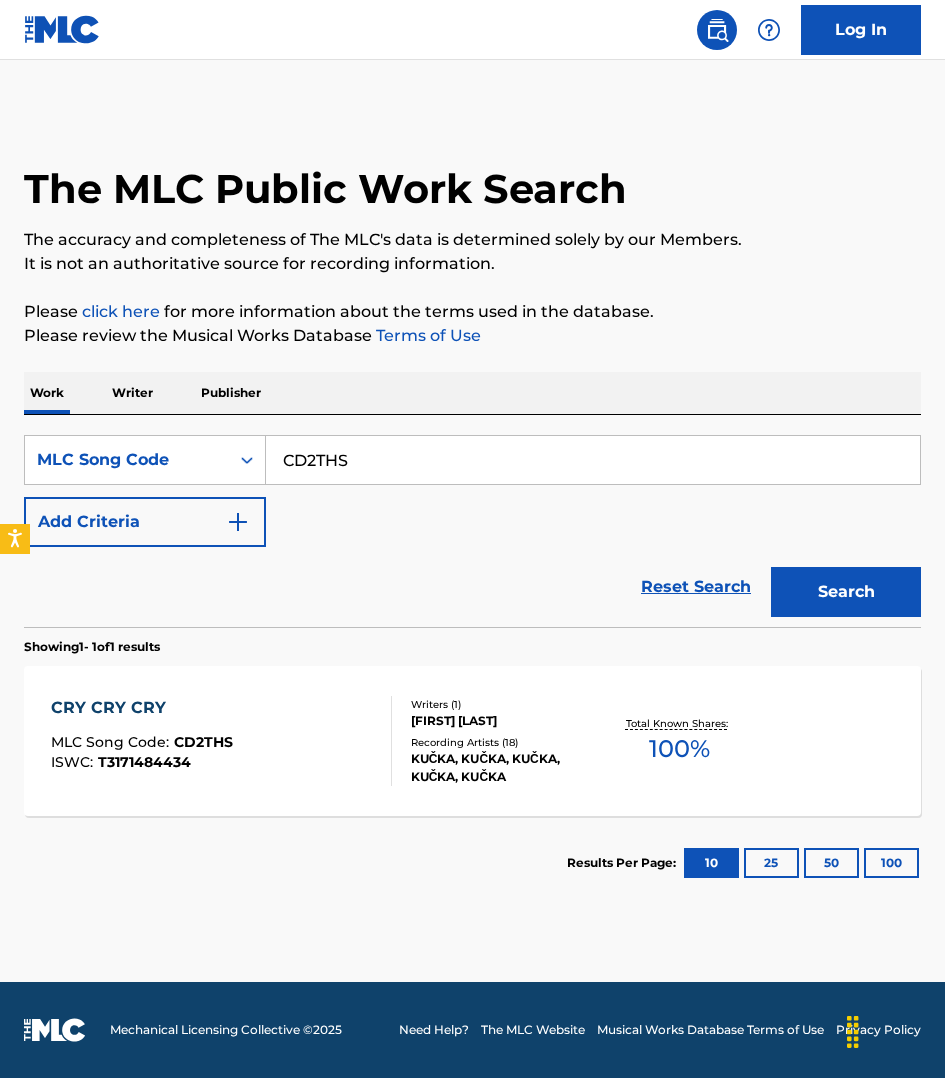 scroll, scrollTop: 0, scrollLeft: 0, axis: both 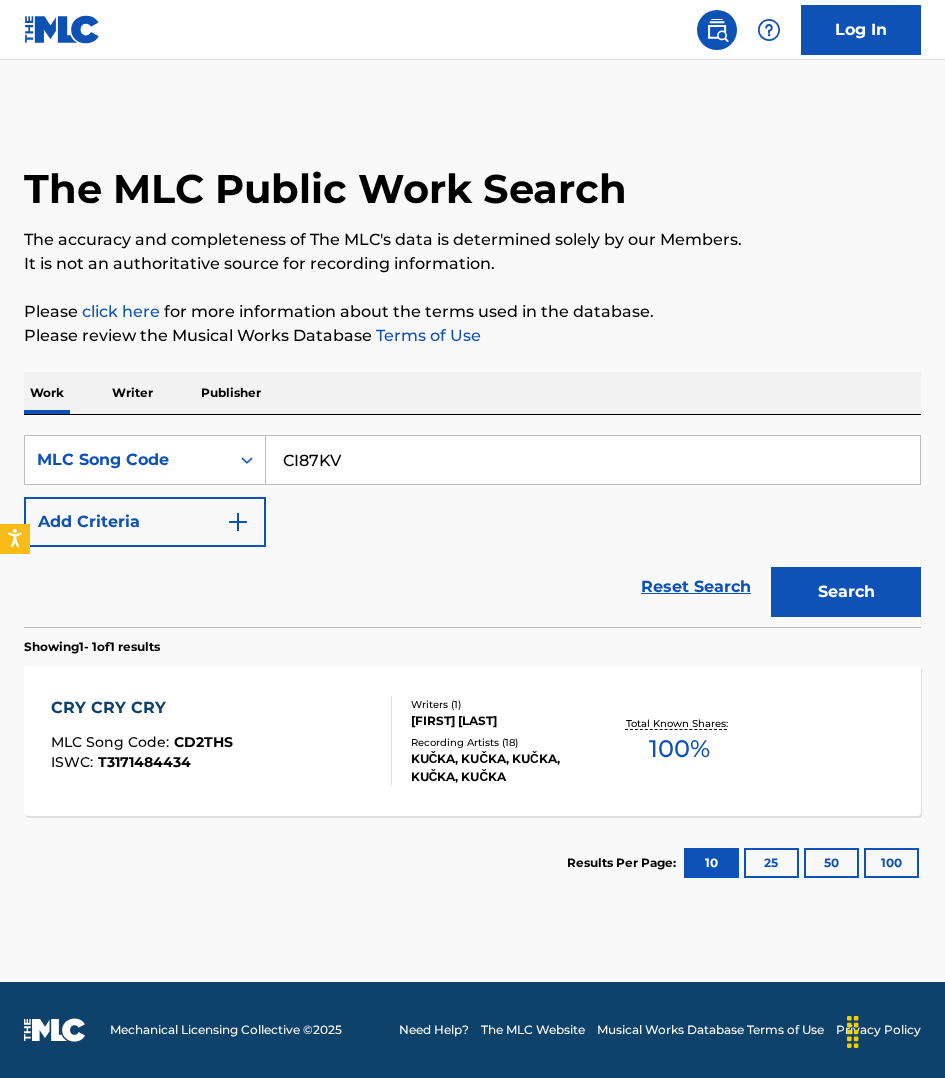type on "CI87KV" 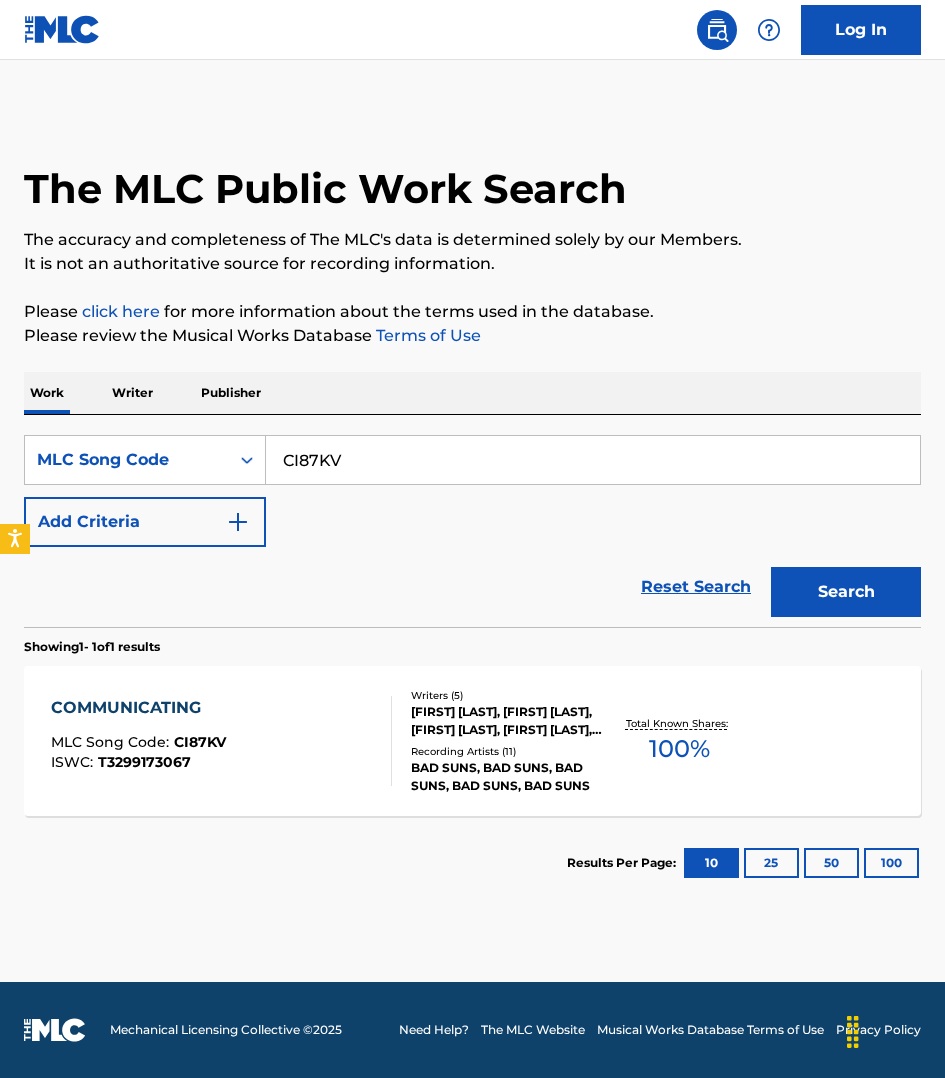 click on "COMMUNICATING MLC Song Code : CI87KV ISWC : T3299173067" at bounding box center (221, 741) 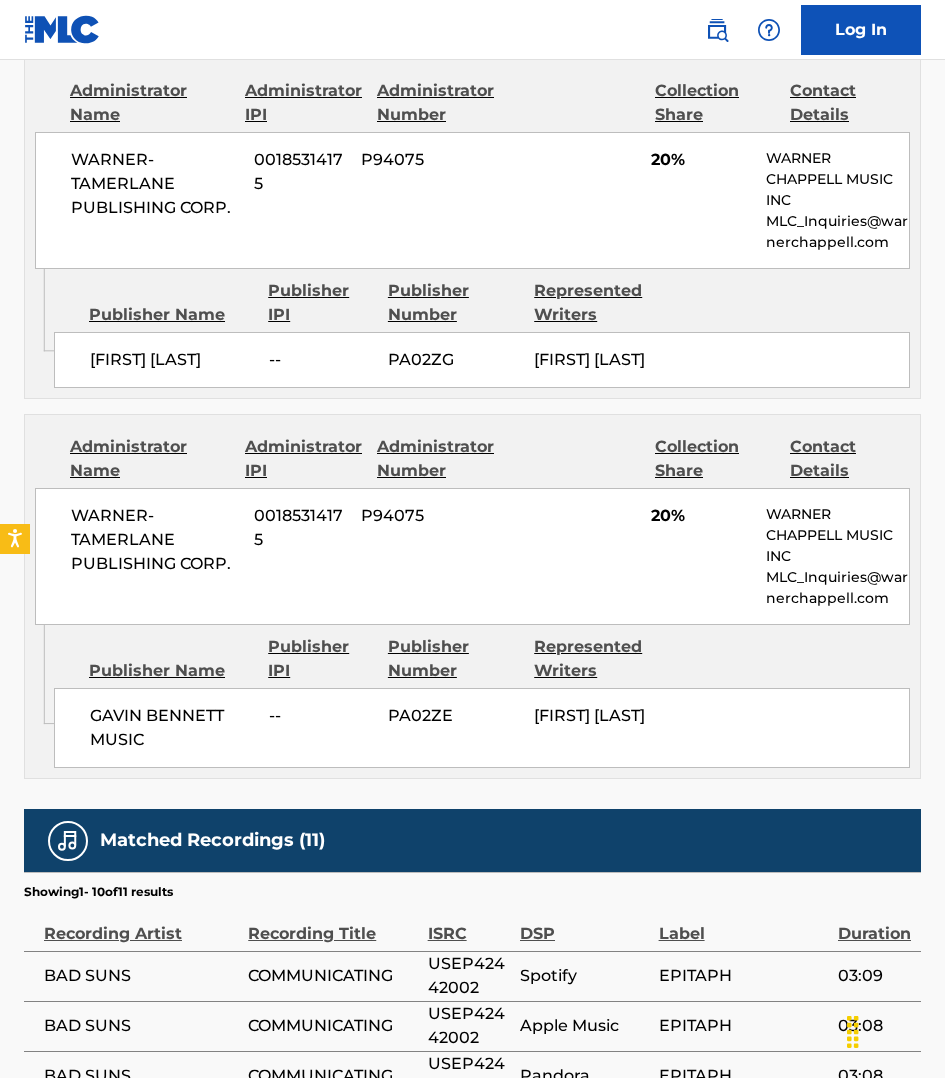 scroll, scrollTop: 2562, scrollLeft: 0, axis: vertical 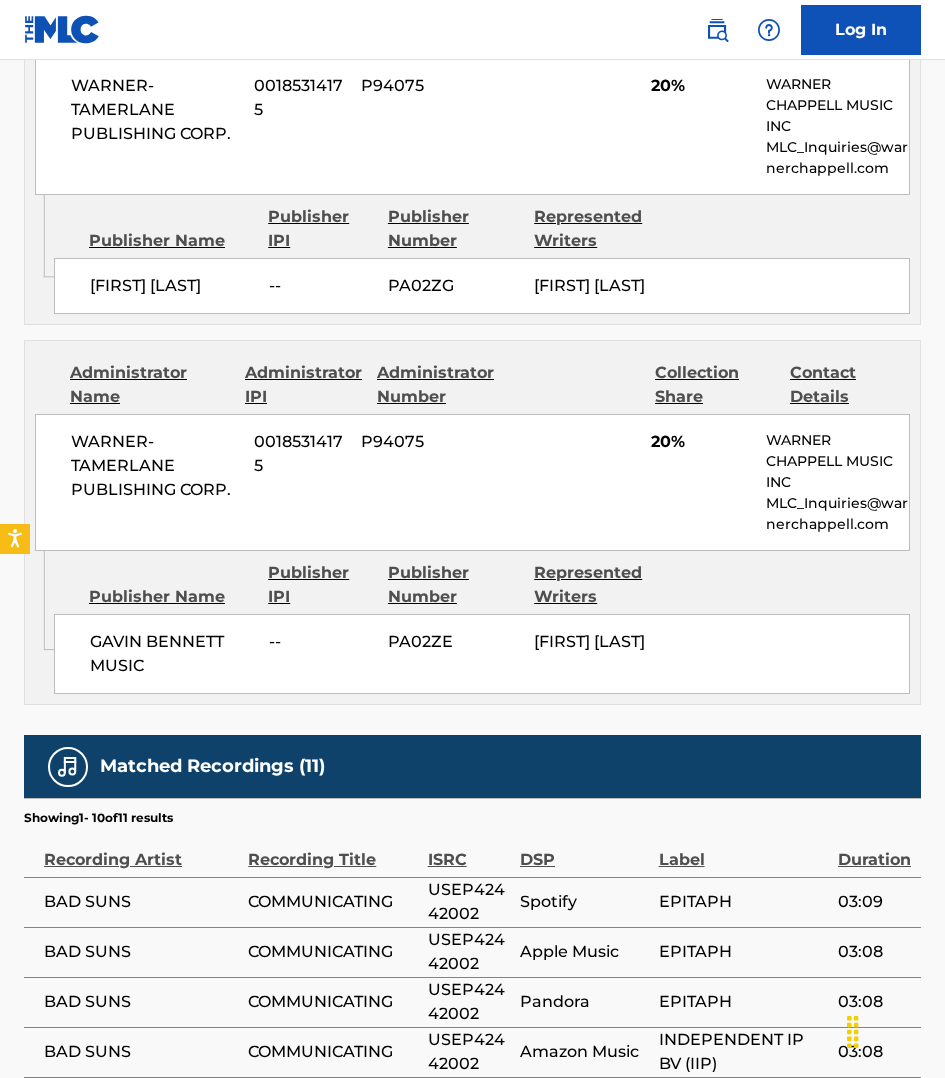 click on "Administrator Name Administrator IPI Administrator Number Collection Share Contact Details WARNER-TAMERLANE PUBLISHING CORP. 00185314175 P94075 20% WARNER CHAPPELL MUSIC INC MLC_Inquiries@warnerchappell.com" at bounding box center [472, 90] 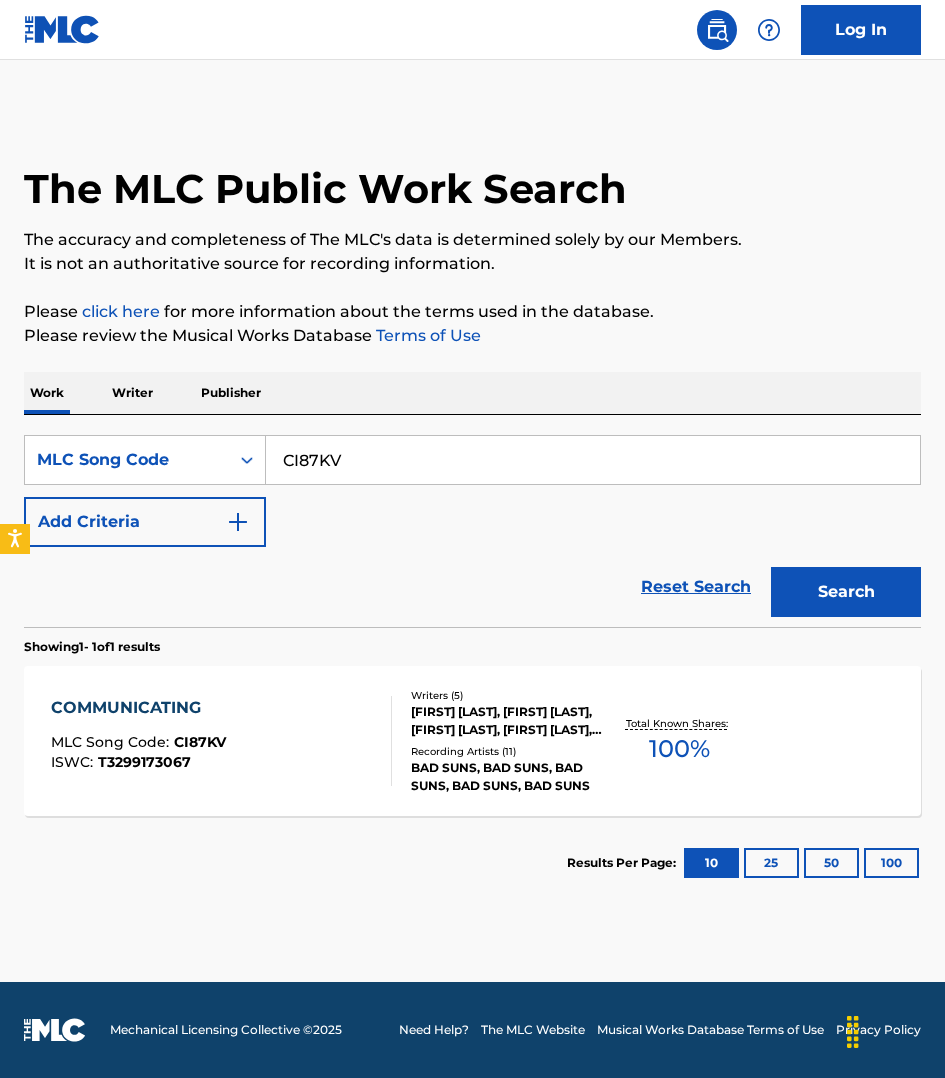 scroll, scrollTop: 0, scrollLeft: 0, axis: both 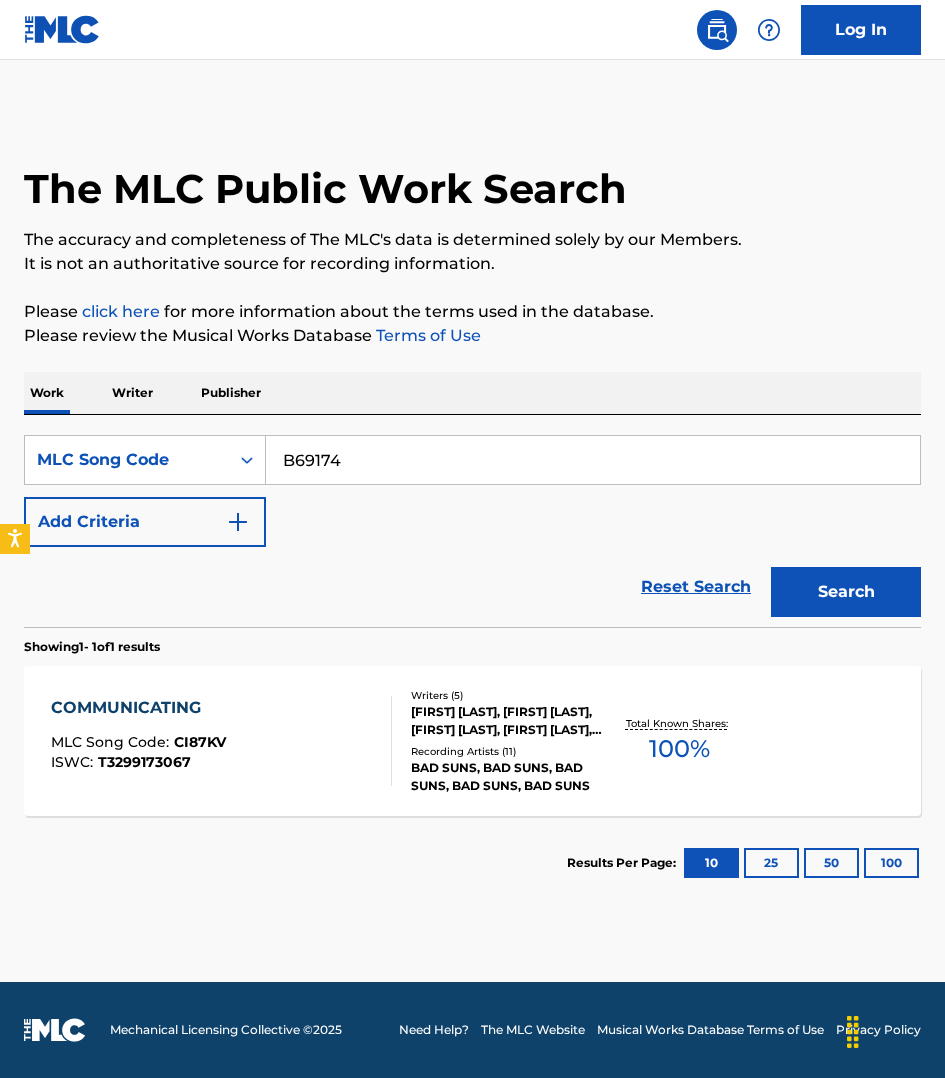 type on "B69174" 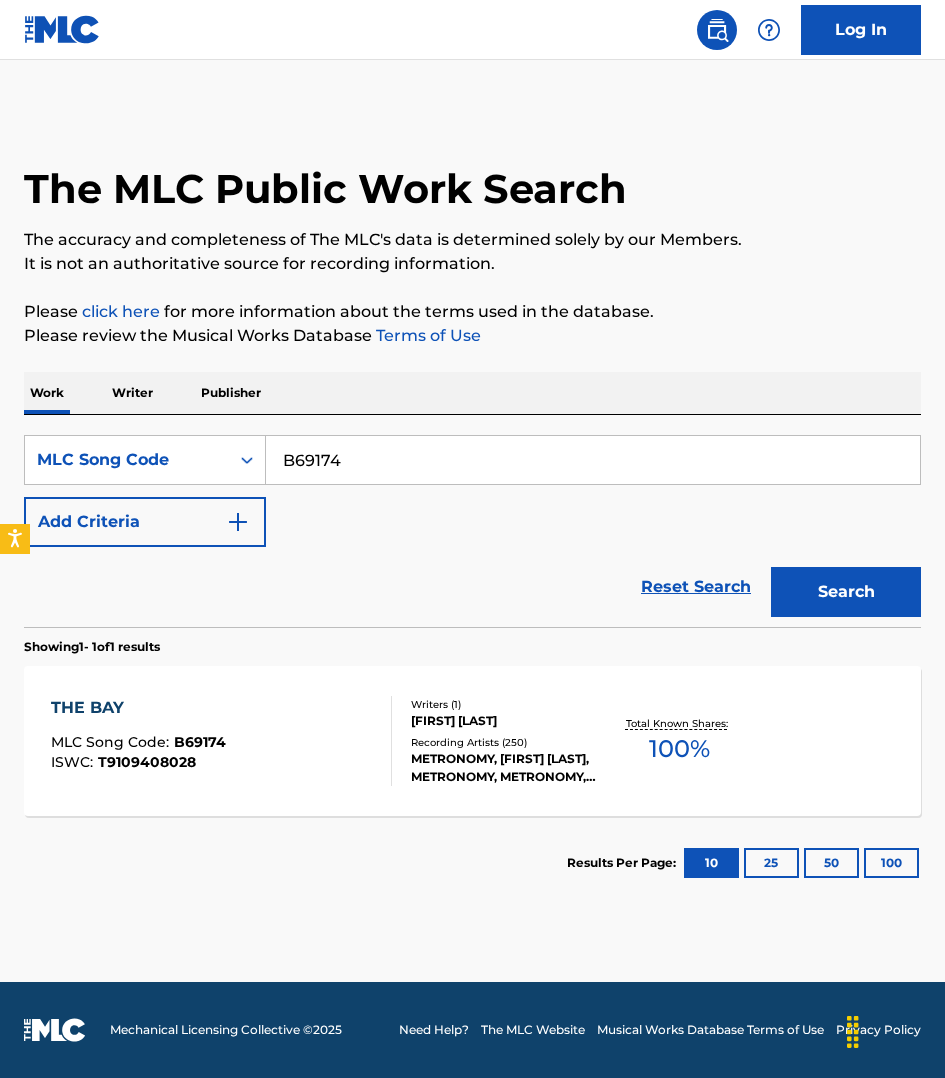 click on "THE BAY MLC Song Code : B69174 ISWC : T9109408028" at bounding box center [221, 741] 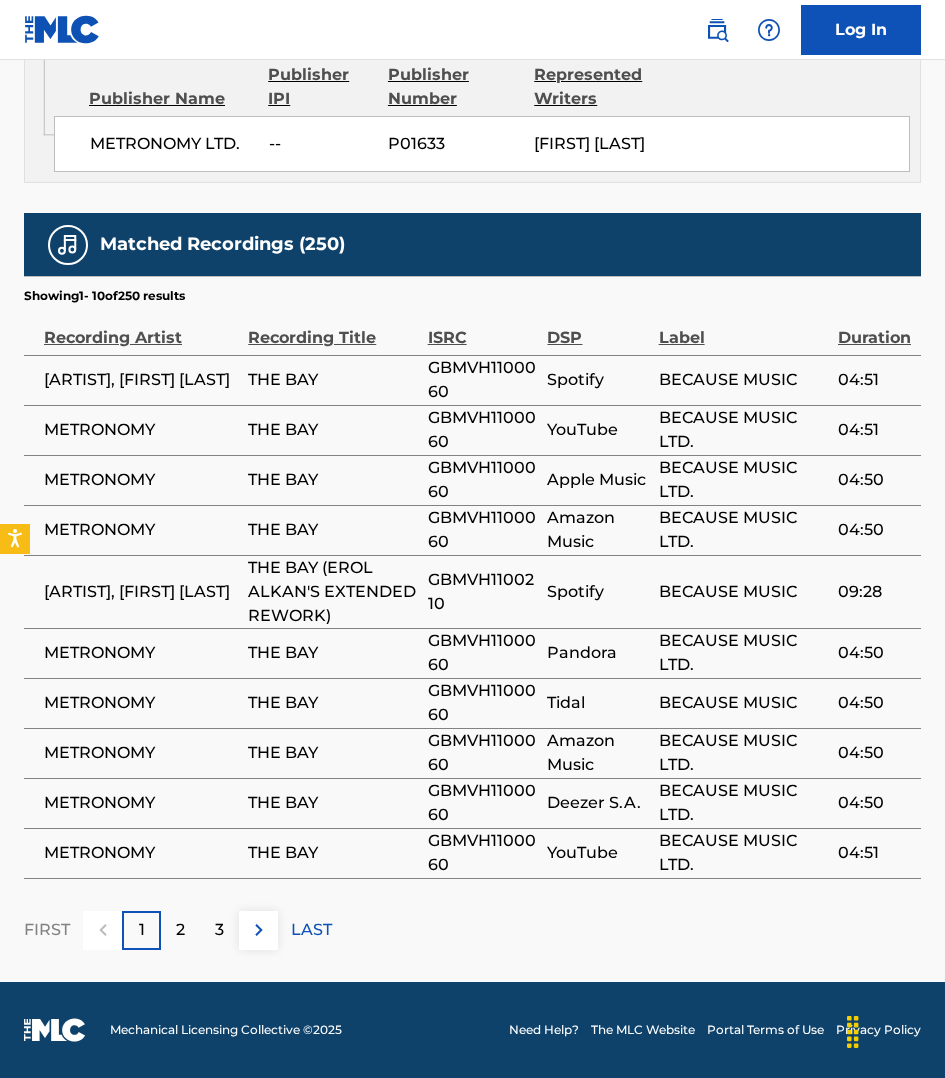 scroll, scrollTop: 1260, scrollLeft: 0, axis: vertical 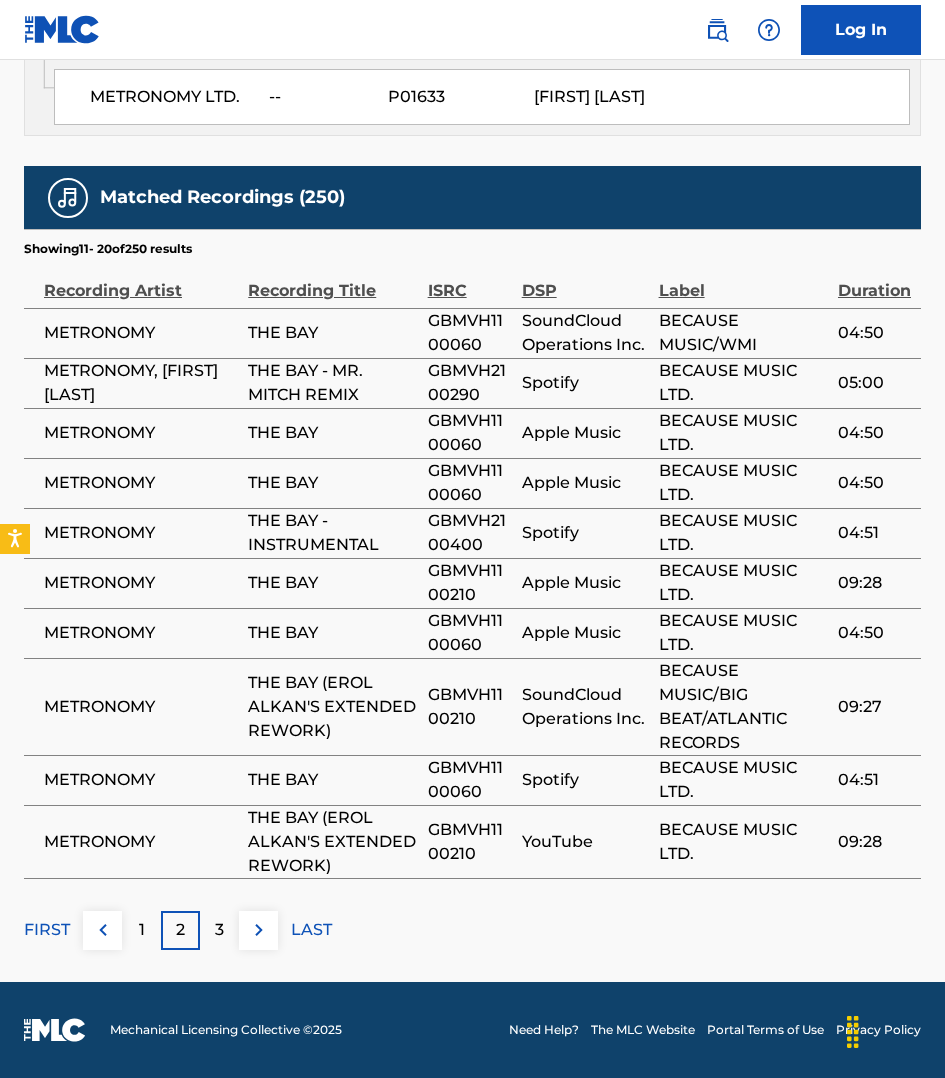click at bounding box center (259, 930) 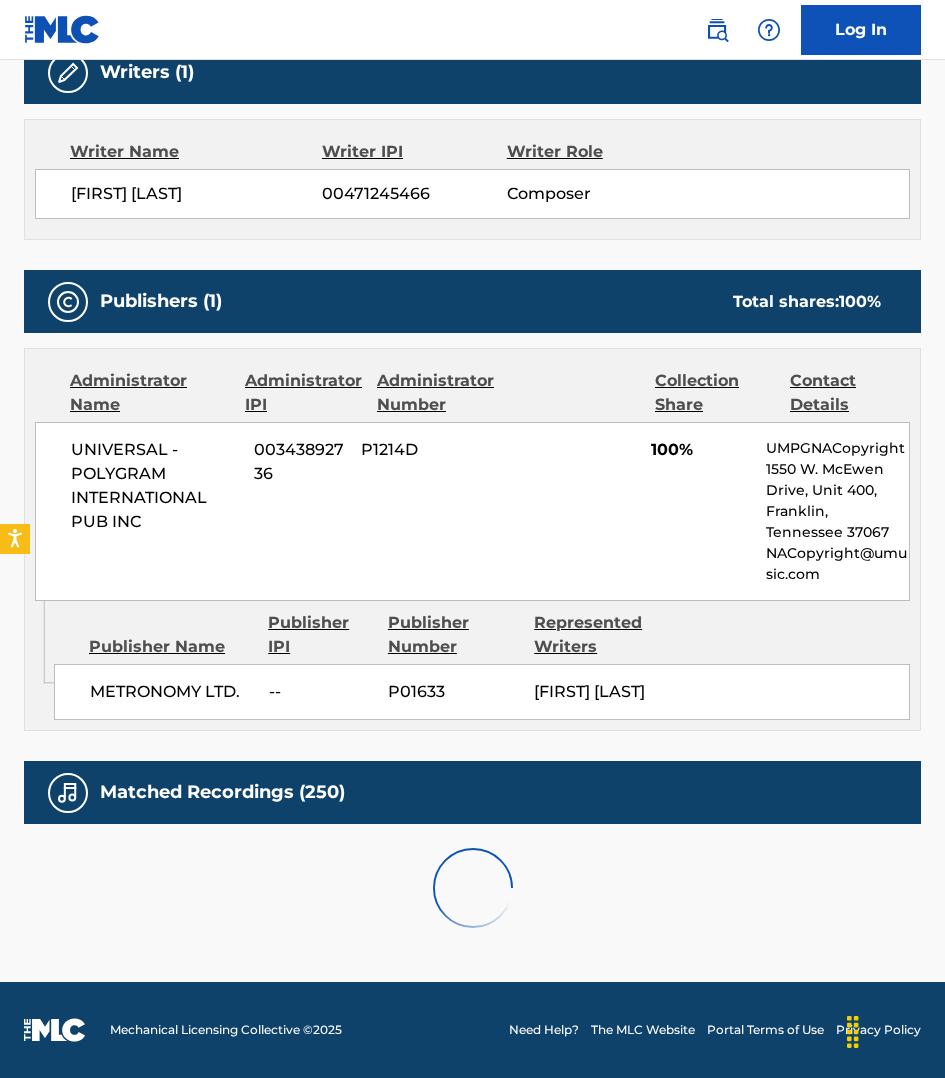 scroll, scrollTop: 1237, scrollLeft: 0, axis: vertical 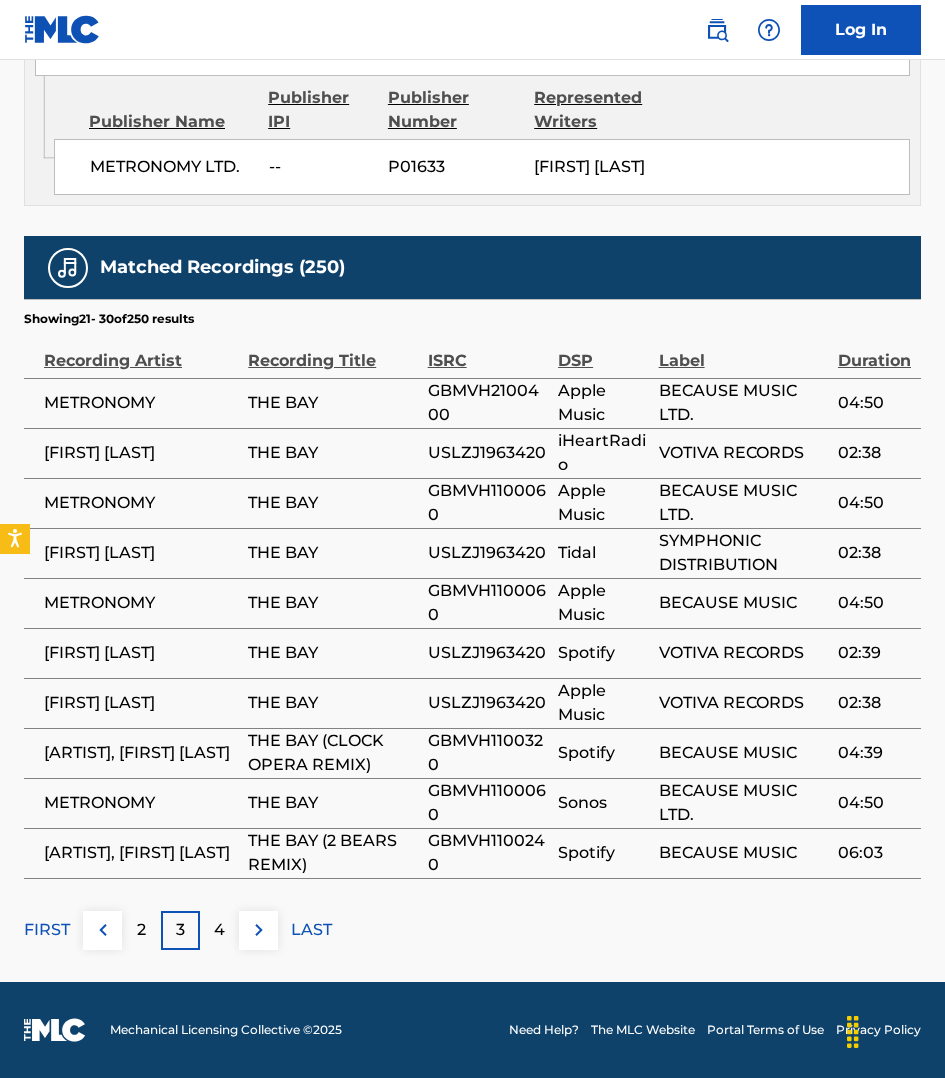 click at bounding box center [259, 930] 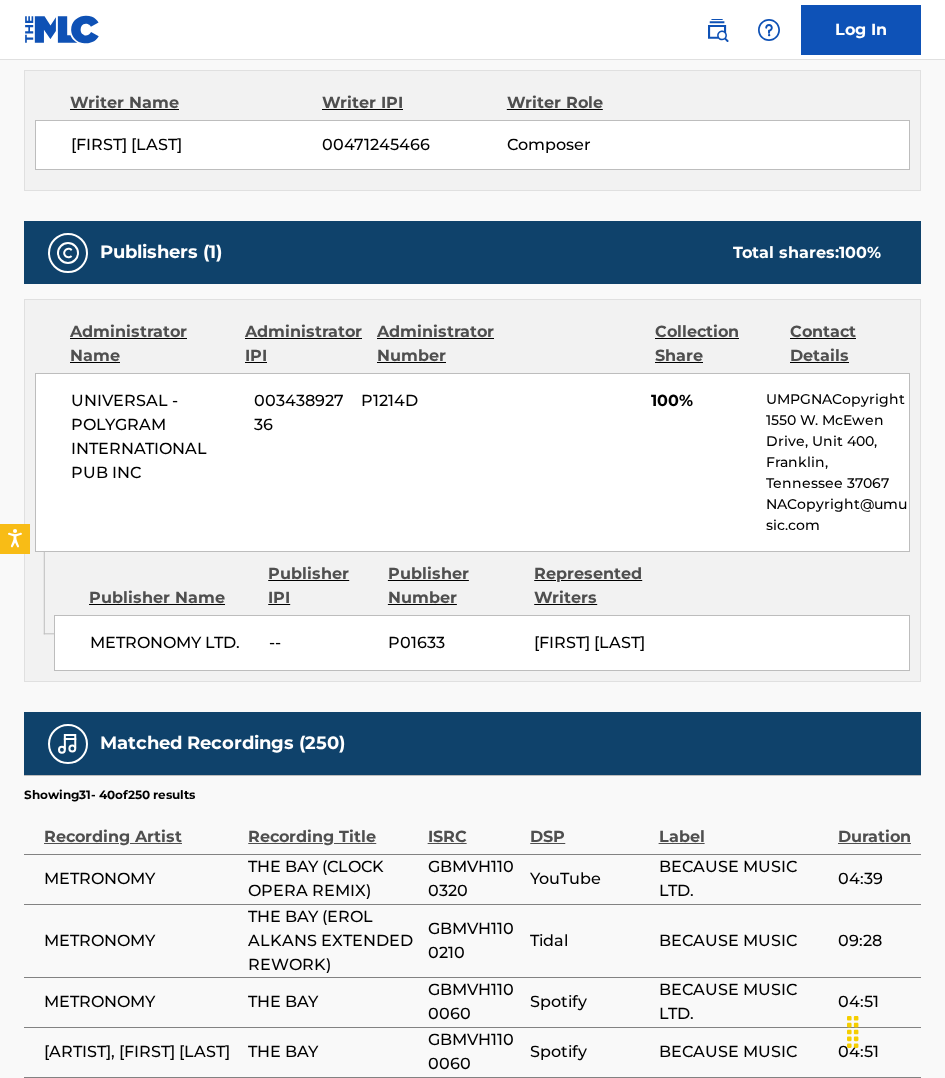 scroll, scrollTop: 1237, scrollLeft: 0, axis: vertical 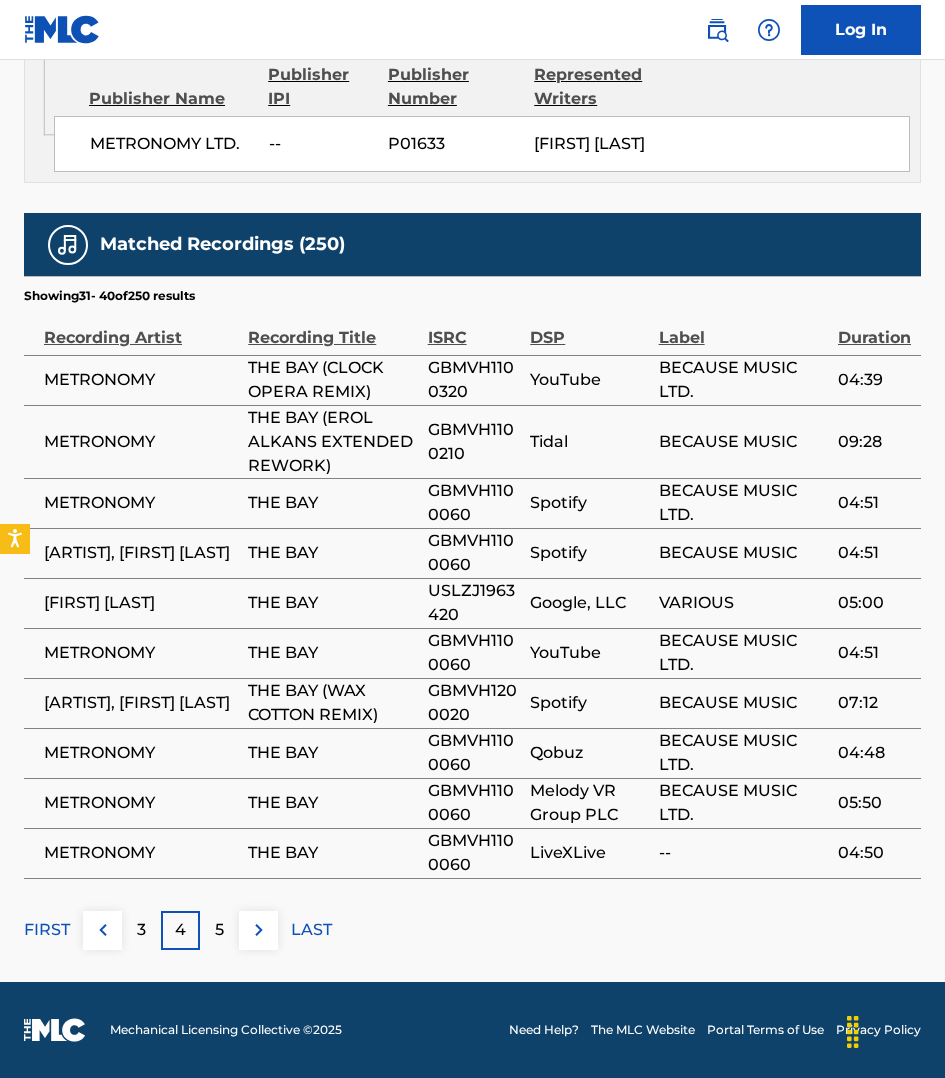 click at bounding box center [259, 930] 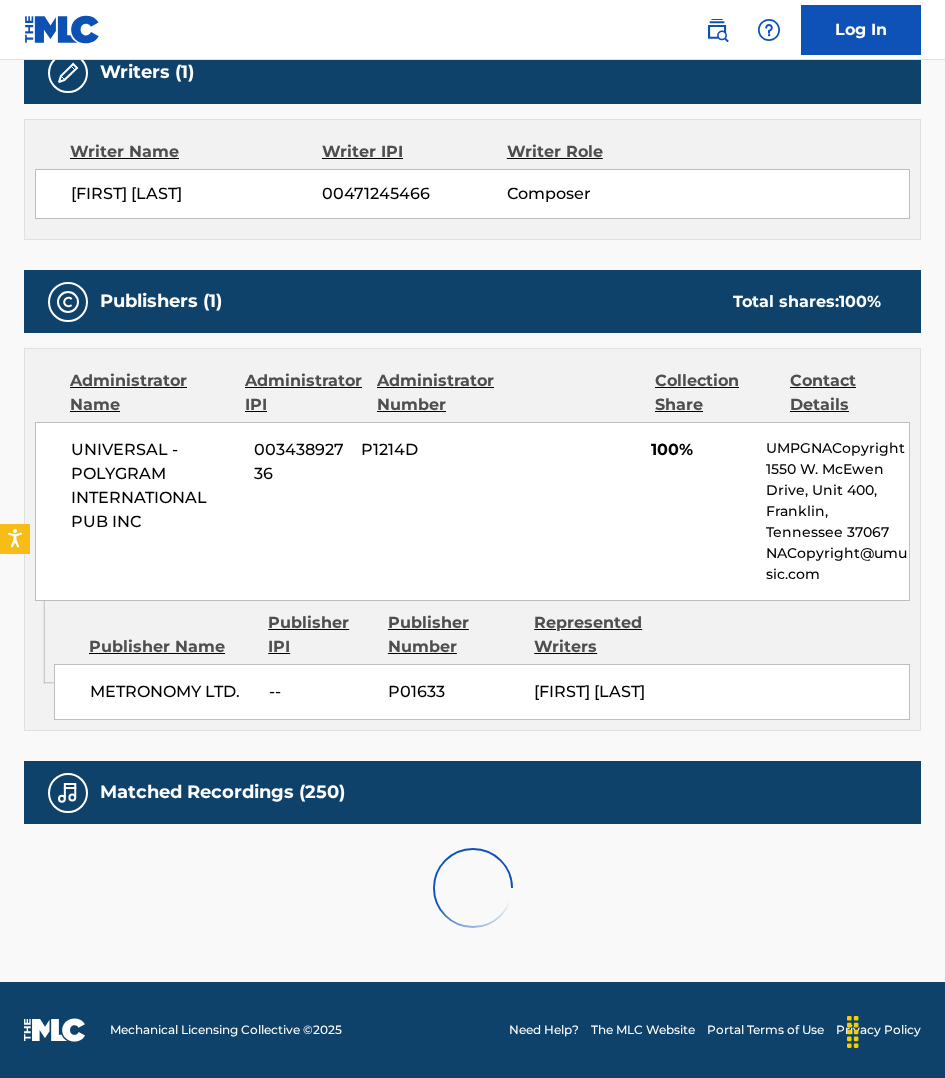 scroll, scrollTop: 1237, scrollLeft: 0, axis: vertical 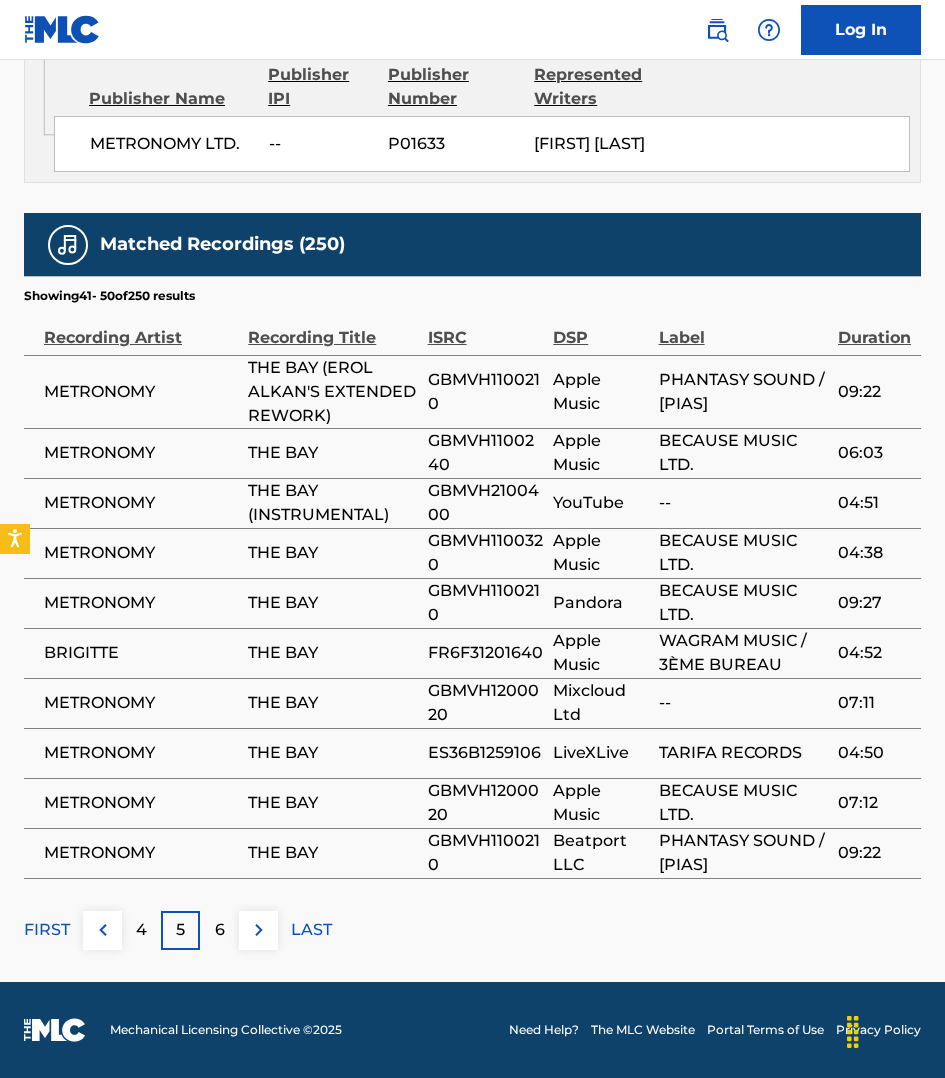 click at bounding box center (259, 930) 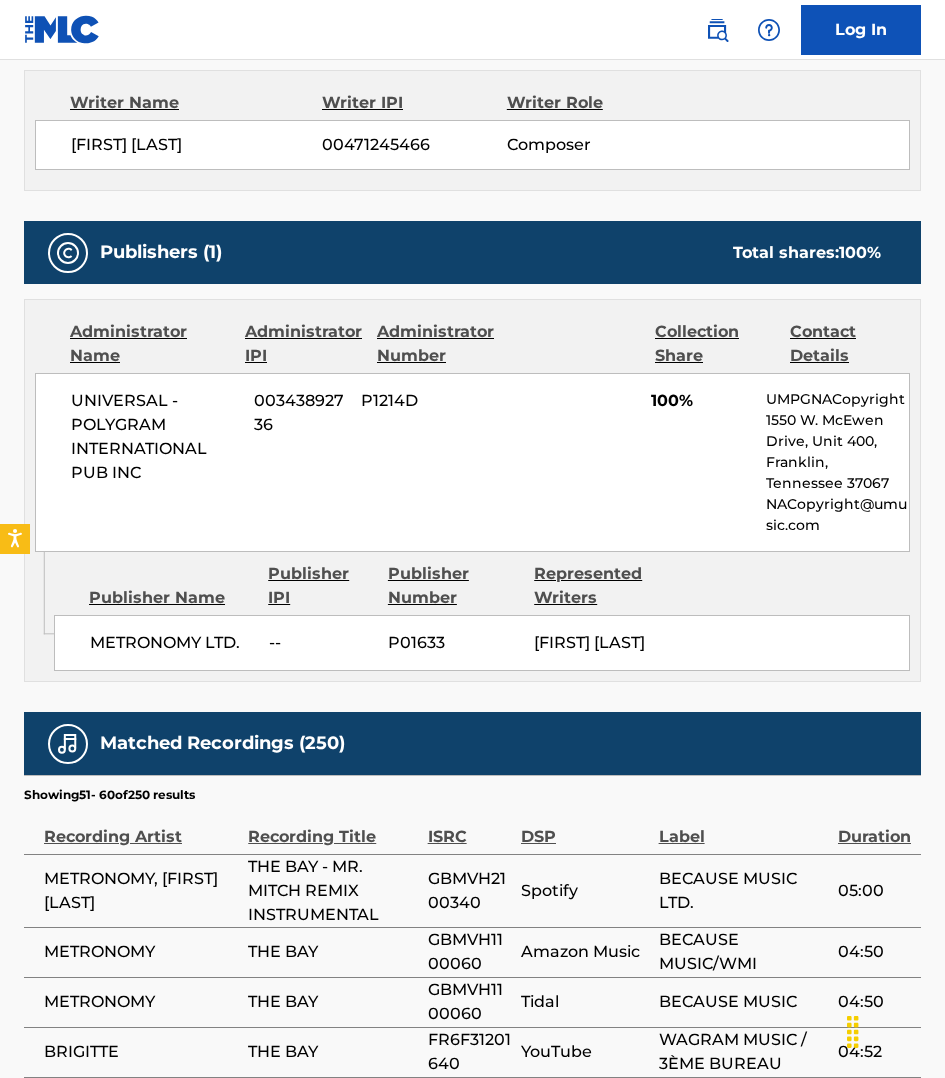 scroll, scrollTop: 1237, scrollLeft: 0, axis: vertical 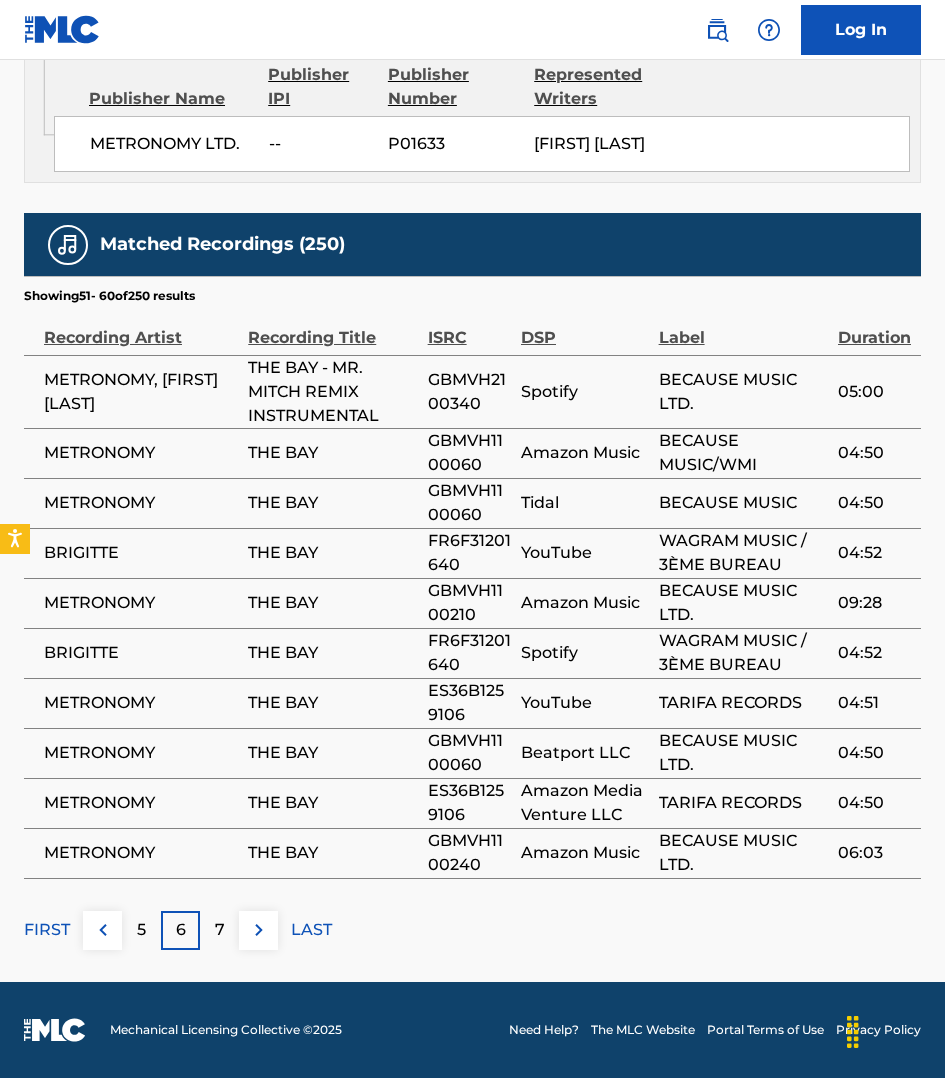 click at bounding box center [259, 930] 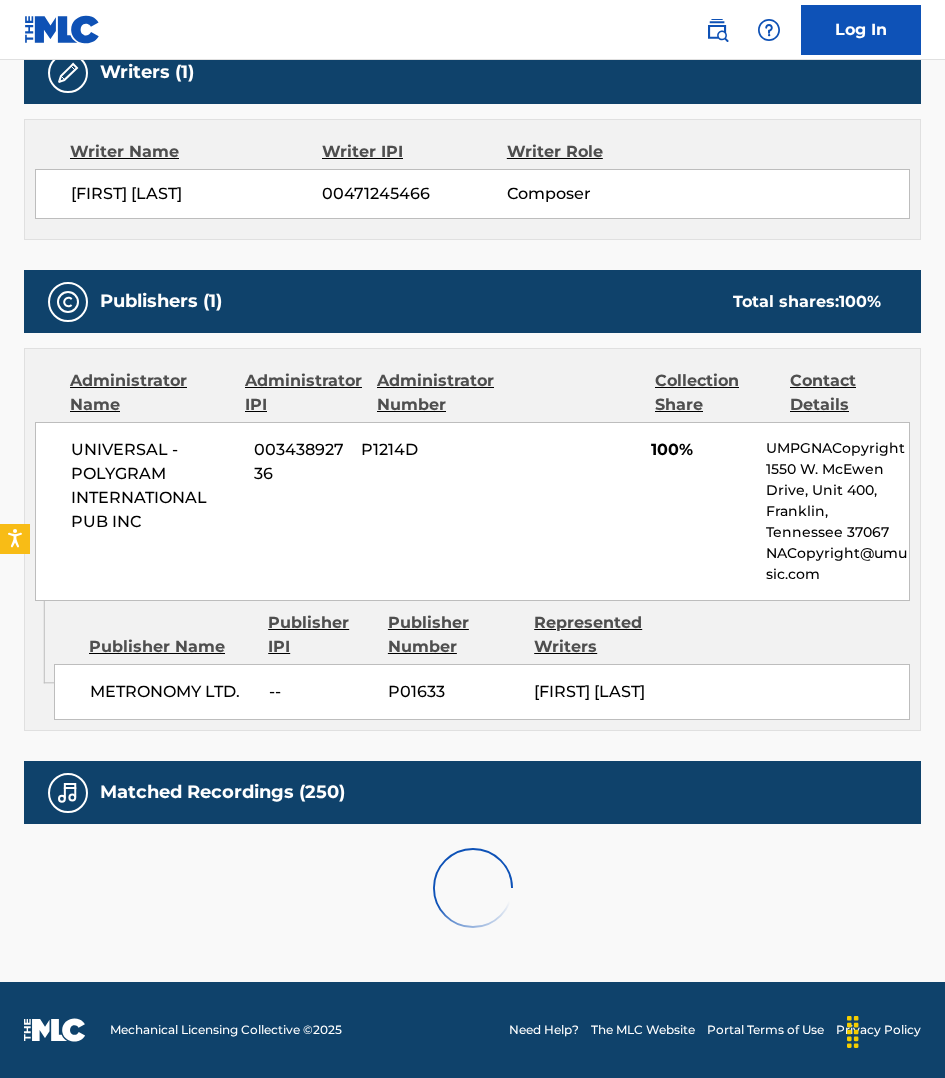 scroll, scrollTop: 1237, scrollLeft: 0, axis: vertical 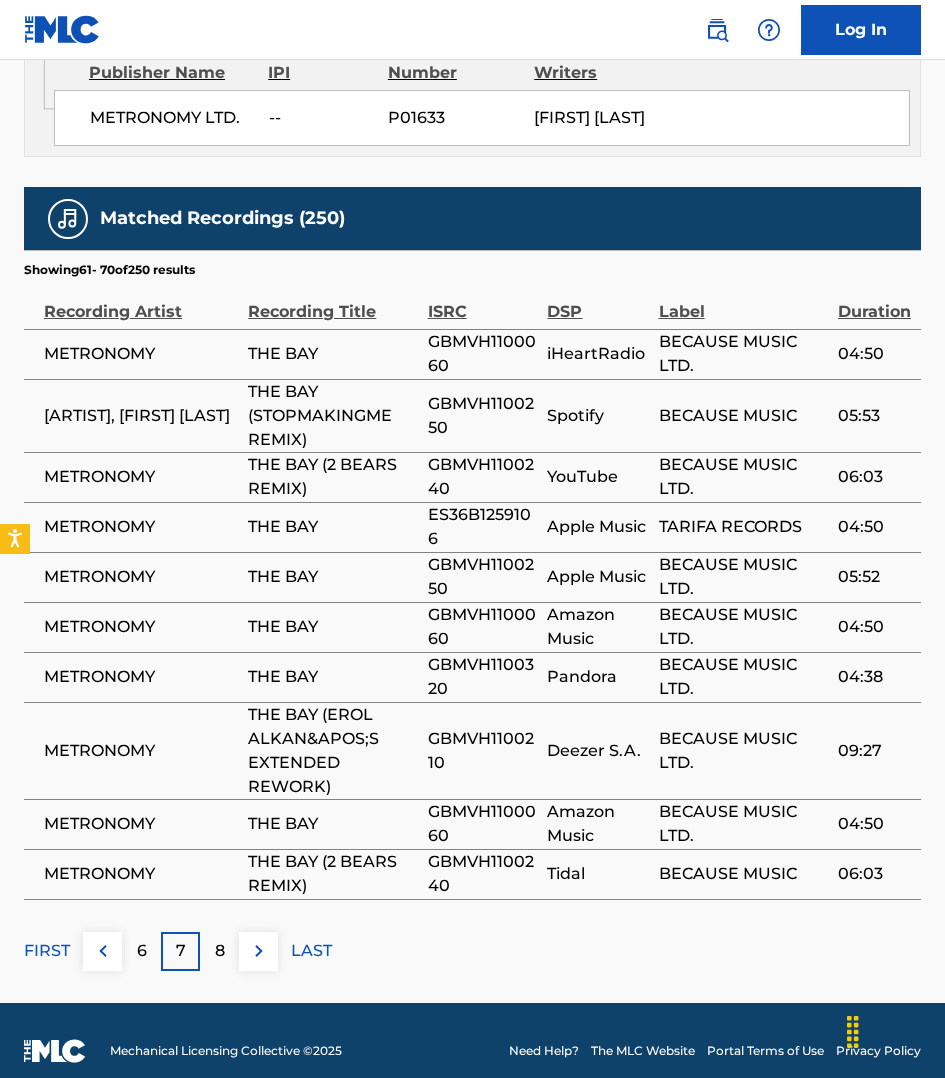 click at bounding box center (259, 951) 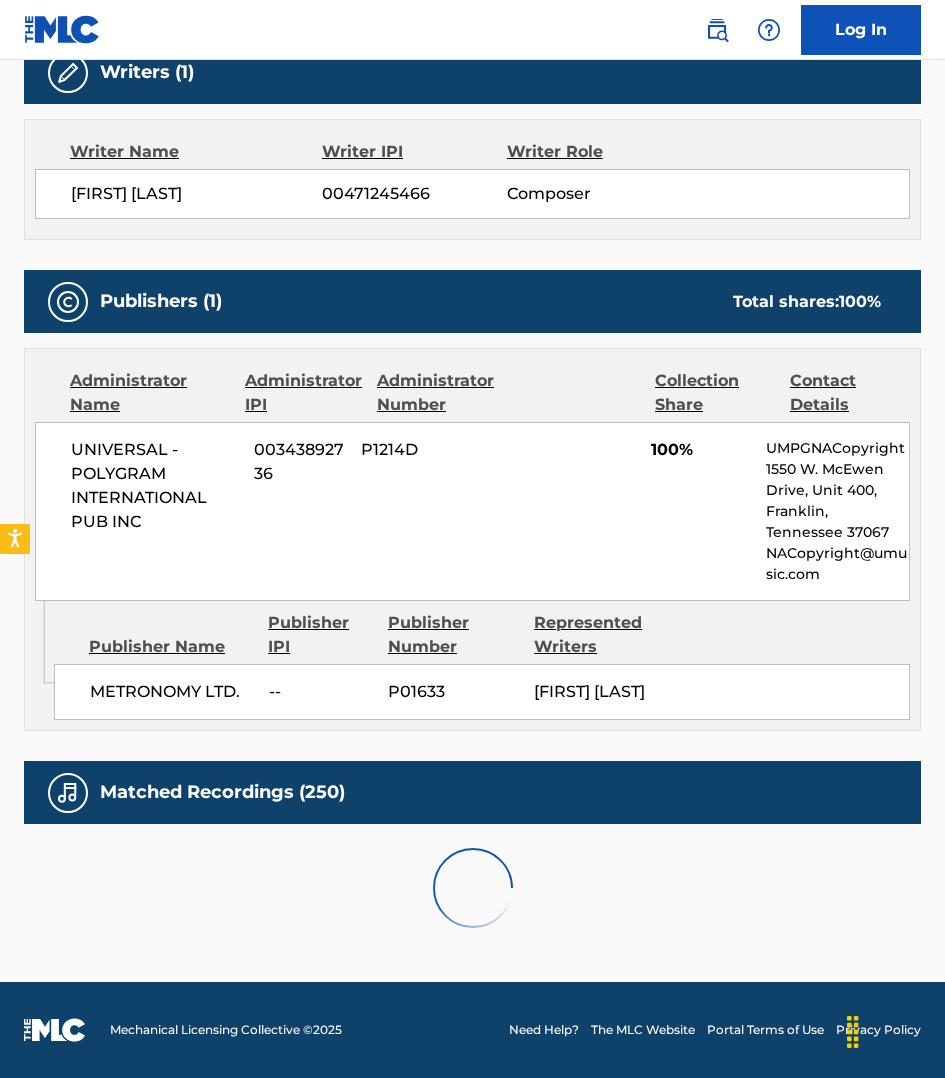 scroll, scrollTop: 1237, scrollLeft: 0, axis: vertical 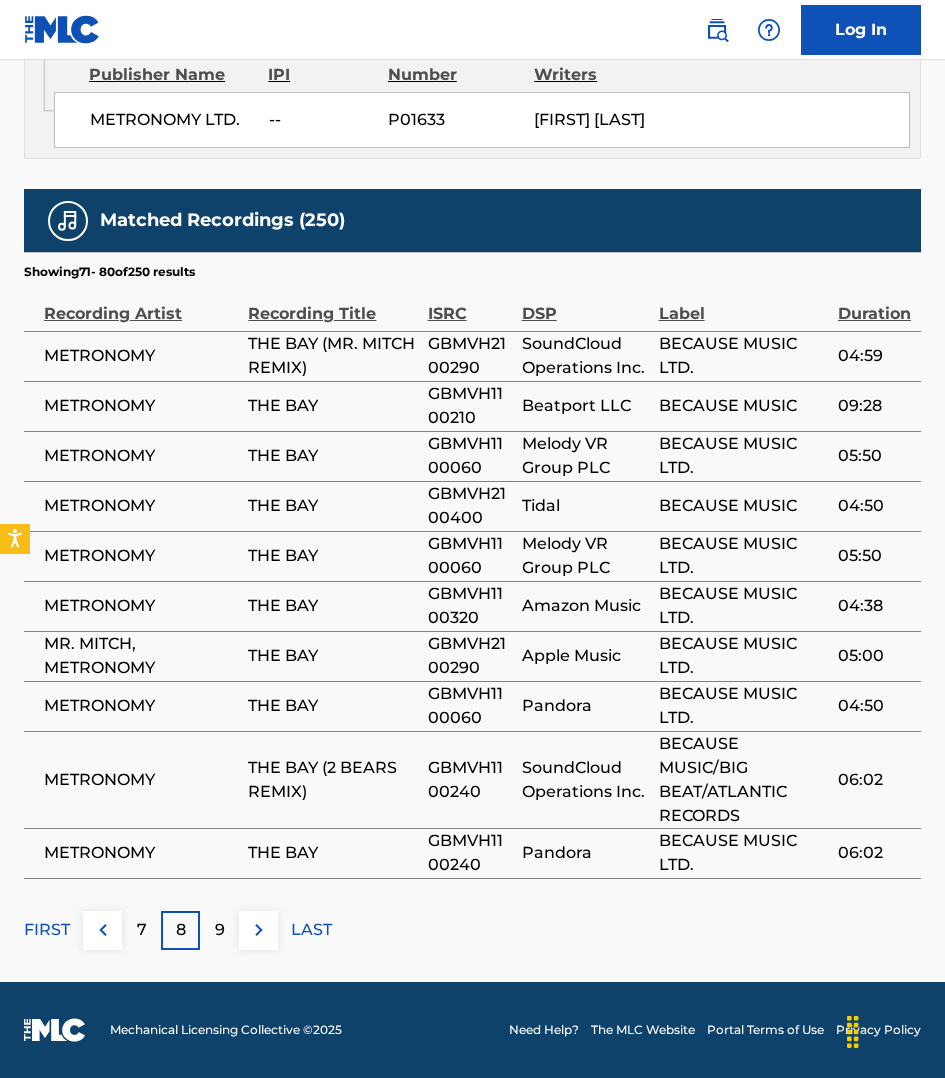 click on "THE BAY     Work Detail   Member Work Identifier -- MLC Song Code B69174 ISWC T9109408028 Duration --:-- Language -- Alternative Titles No Alternative Titles Writers   (1) Writer Name Writer IPI Writer Role JOSEPH PATRICK MOUNT 00471245466 Composer Publishers   (1) Total shares:  100 % Administrator Name Administrator IPI Administrator Number Collection Share Contact Details UNIVERSAL - POLYGRAM INTERNATIONAL PUB INC 00343892736 P1214D 100% UMPGNACopyright 1550 W. McEwen Drive, Unit 400,  [CITY], [STATE] NACopyright@umusic.com Admin Original Publisher Connecting Line Publisher Name Publisher IPI Publisher Number Represented Writers METRONOMY LTD. -- P01633 JOSEPH PATRICK MOUNT Total shares:  100 % Matched Recordings   (250) Showing  71  -   80  of  250   results   Recording Artist Recording Title ISRC DSP Label Duration METRONOMY THE BAY (MR. MITCH REMIX) GBMVH2100290 SoundCloud Operations Inc. BECAUSE MUSIC LTD. 04:59 METRONOMY THE BAY GBMVH1100210 7" at bounding box center (472, -97) 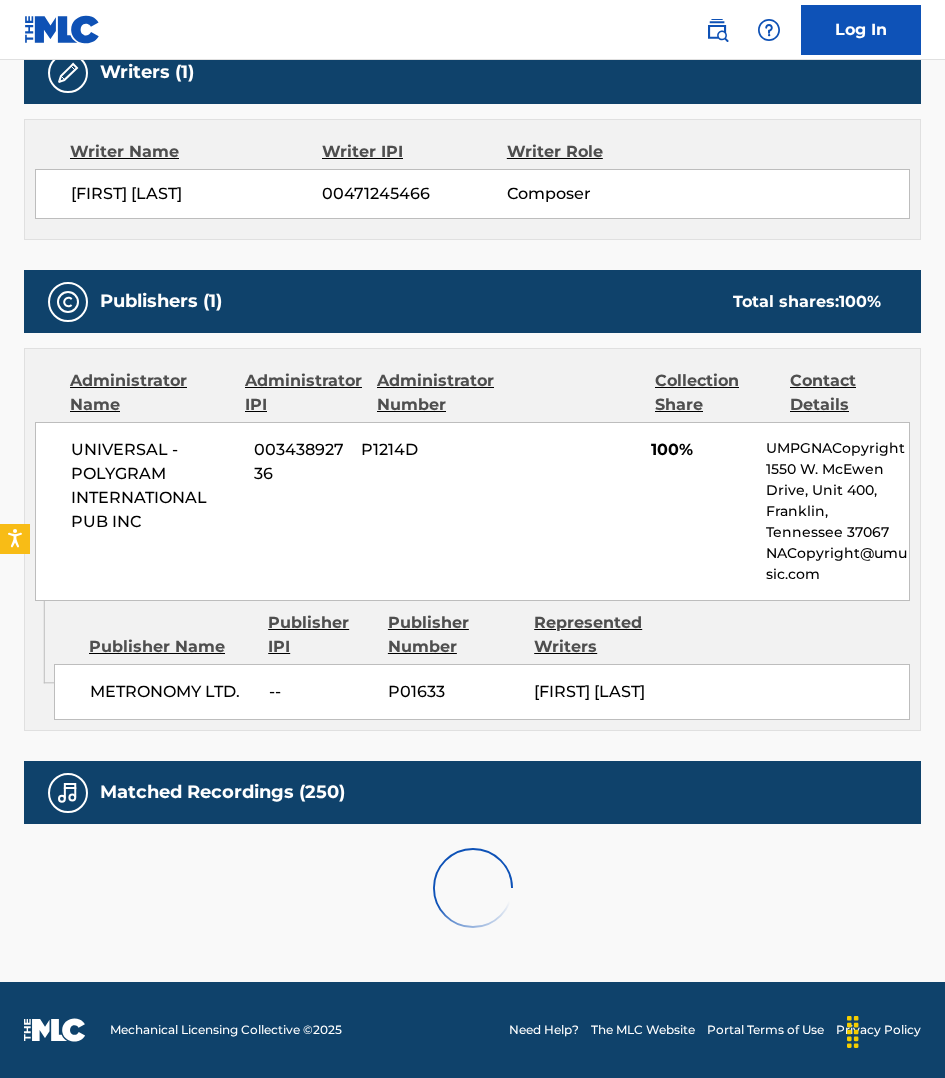 scroll, scrollTop: 1237, scrollLeft: 0, axis: vertical 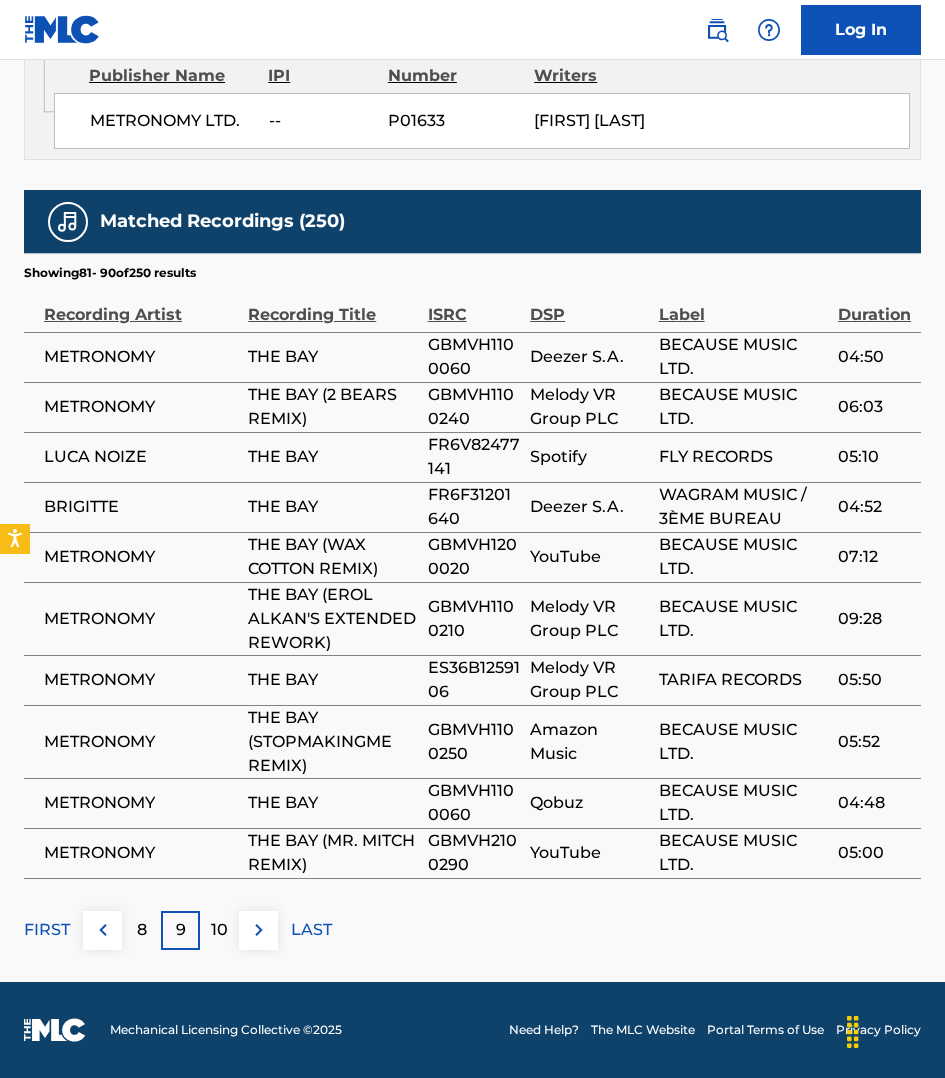 click at bounding box center [258, 930] 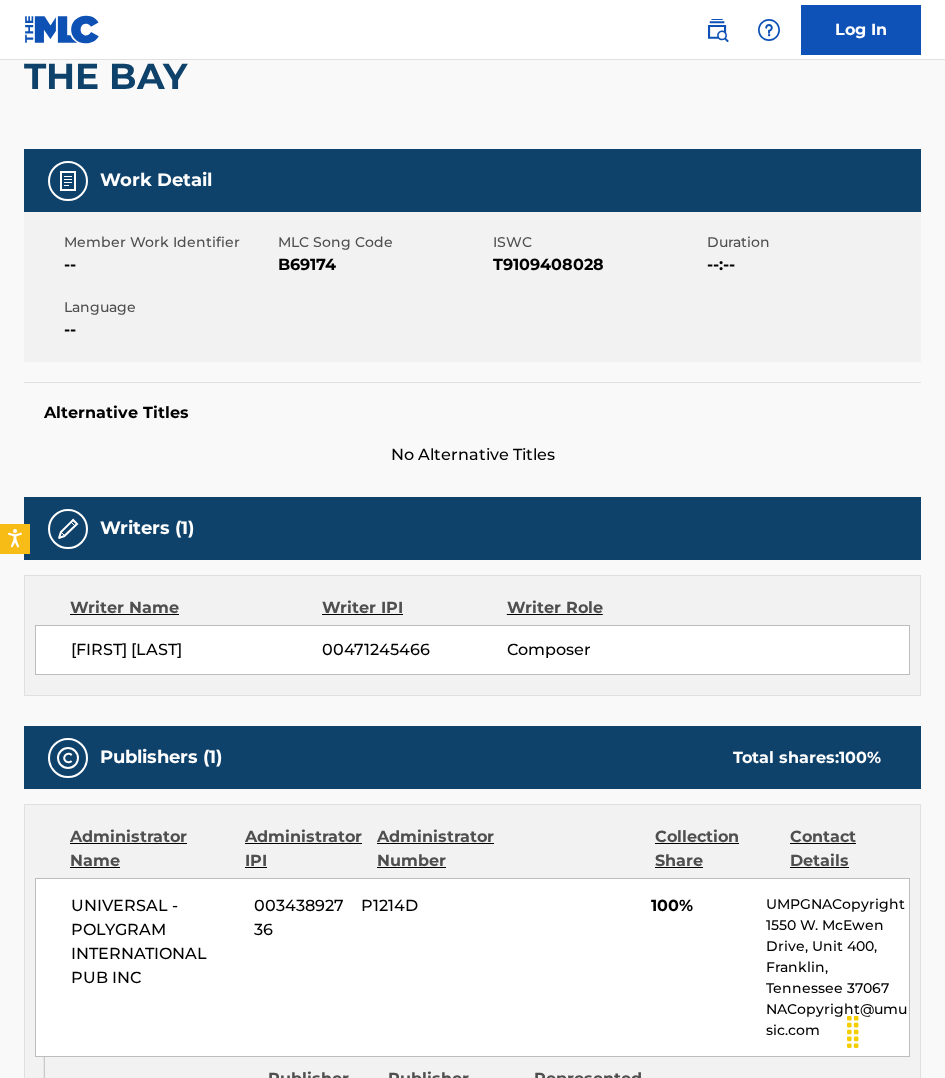 scroll, scrollTop: 206, scrollLeft: 0, axis: vertical 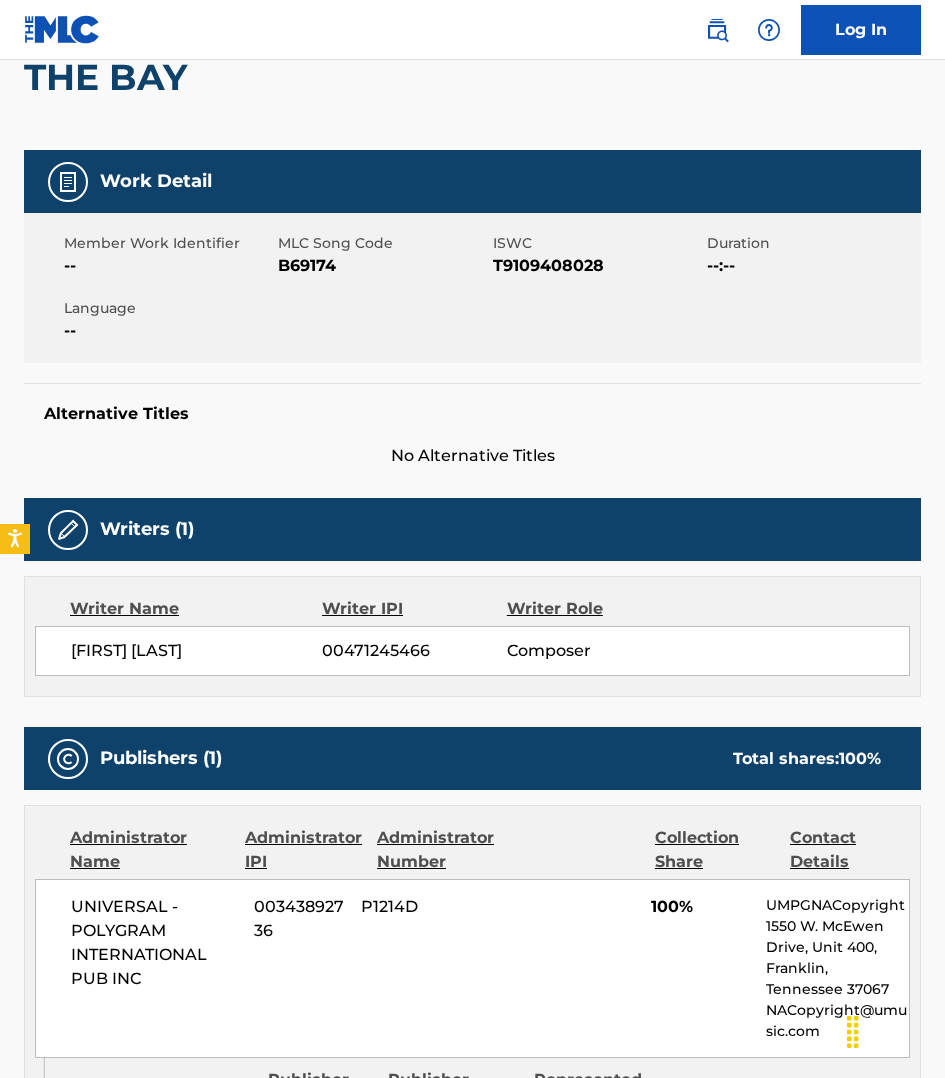 click on "THE BAY" at bounding box center (472, 77) 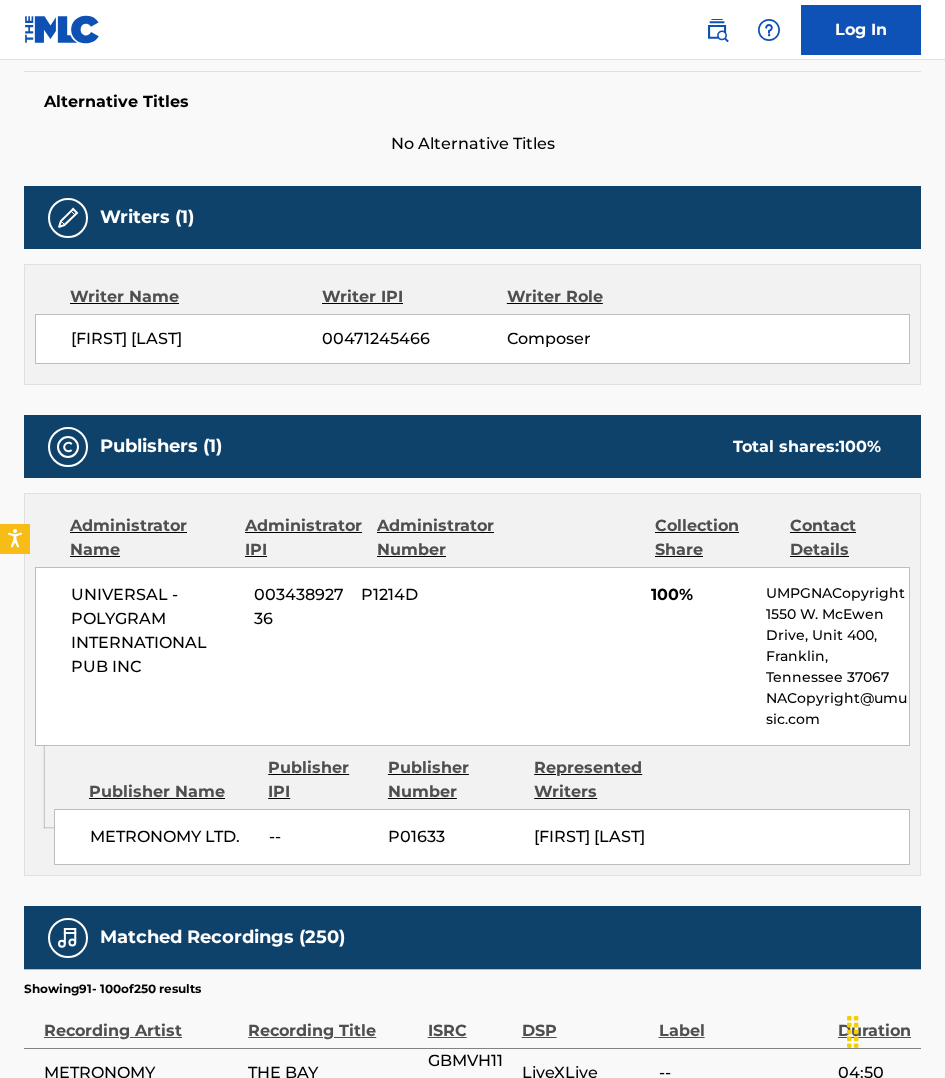 scroll, scrollTop: 550, scrollLeft: 0, axis: vertical 